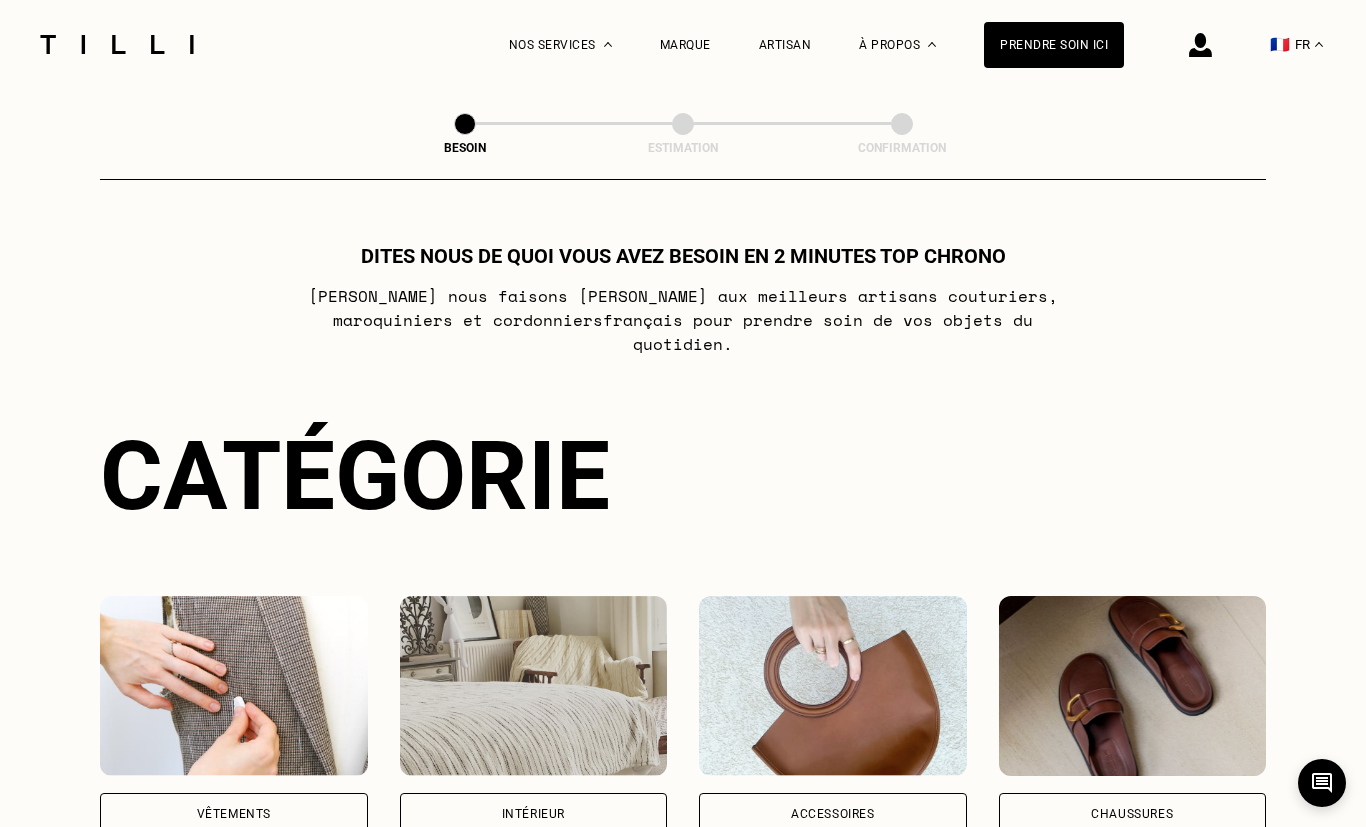 scroll, scrollTop: 32, scrollLeft: 0, axis: vertical 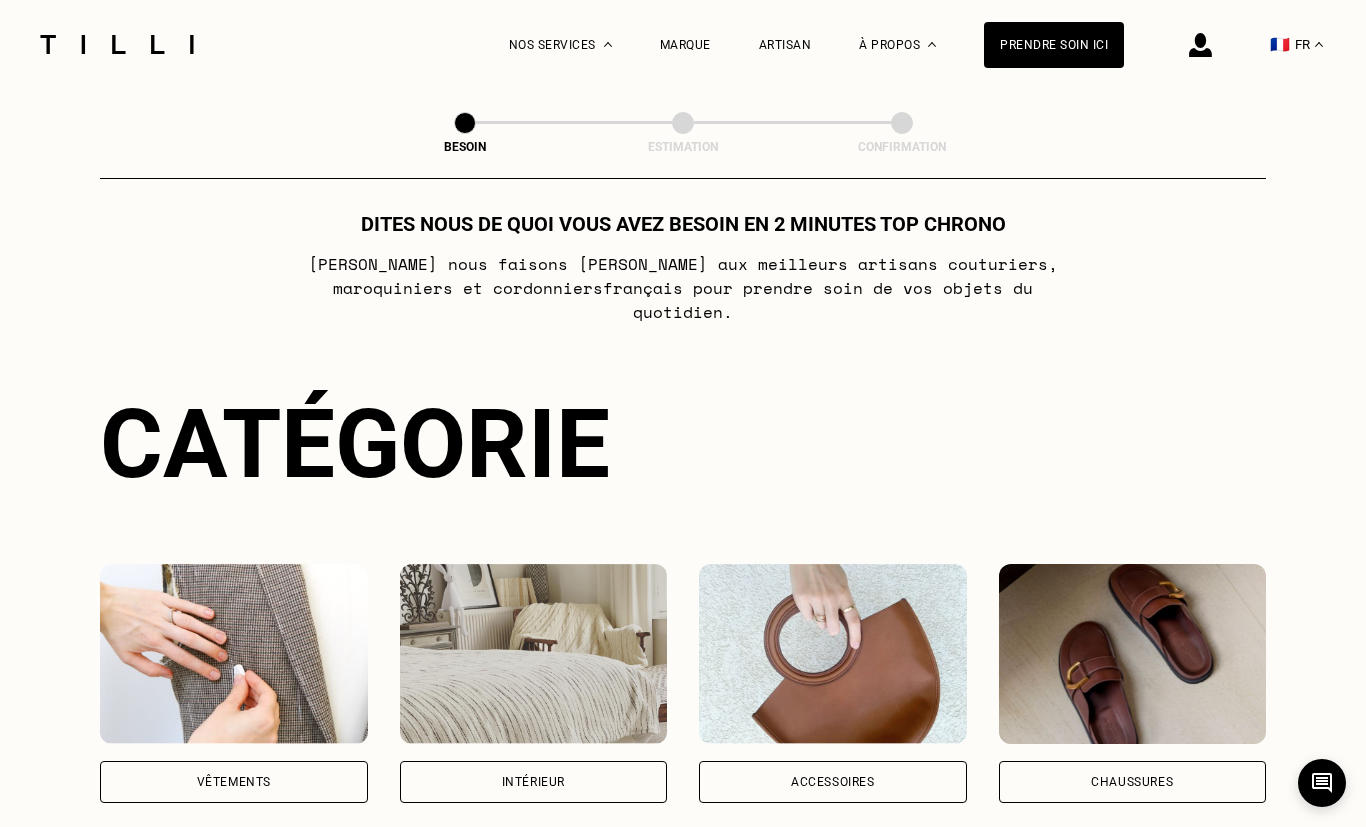 click on "Vêtements" at bounding box center [234, 782] 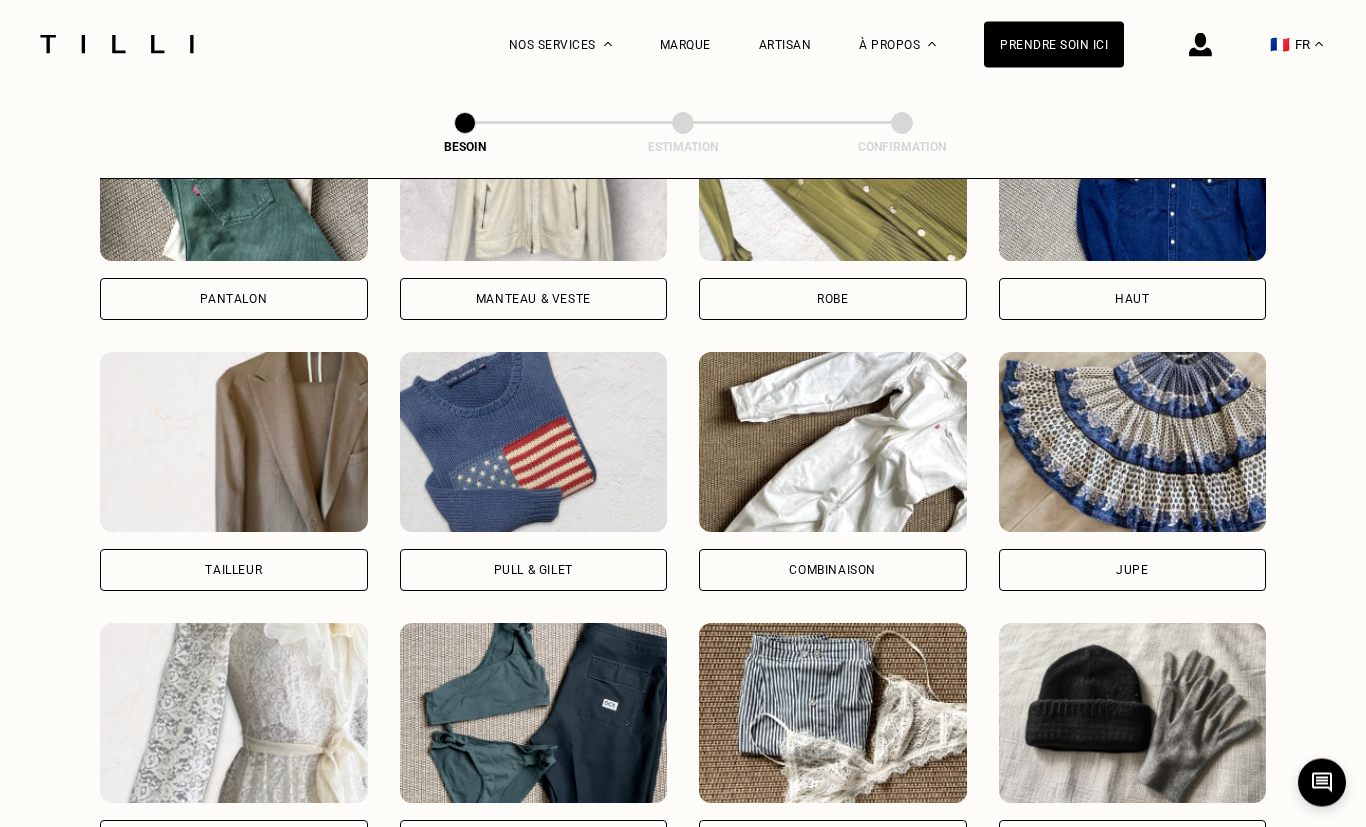 click on "Robe de mariée" at bounding box center [234, 842] 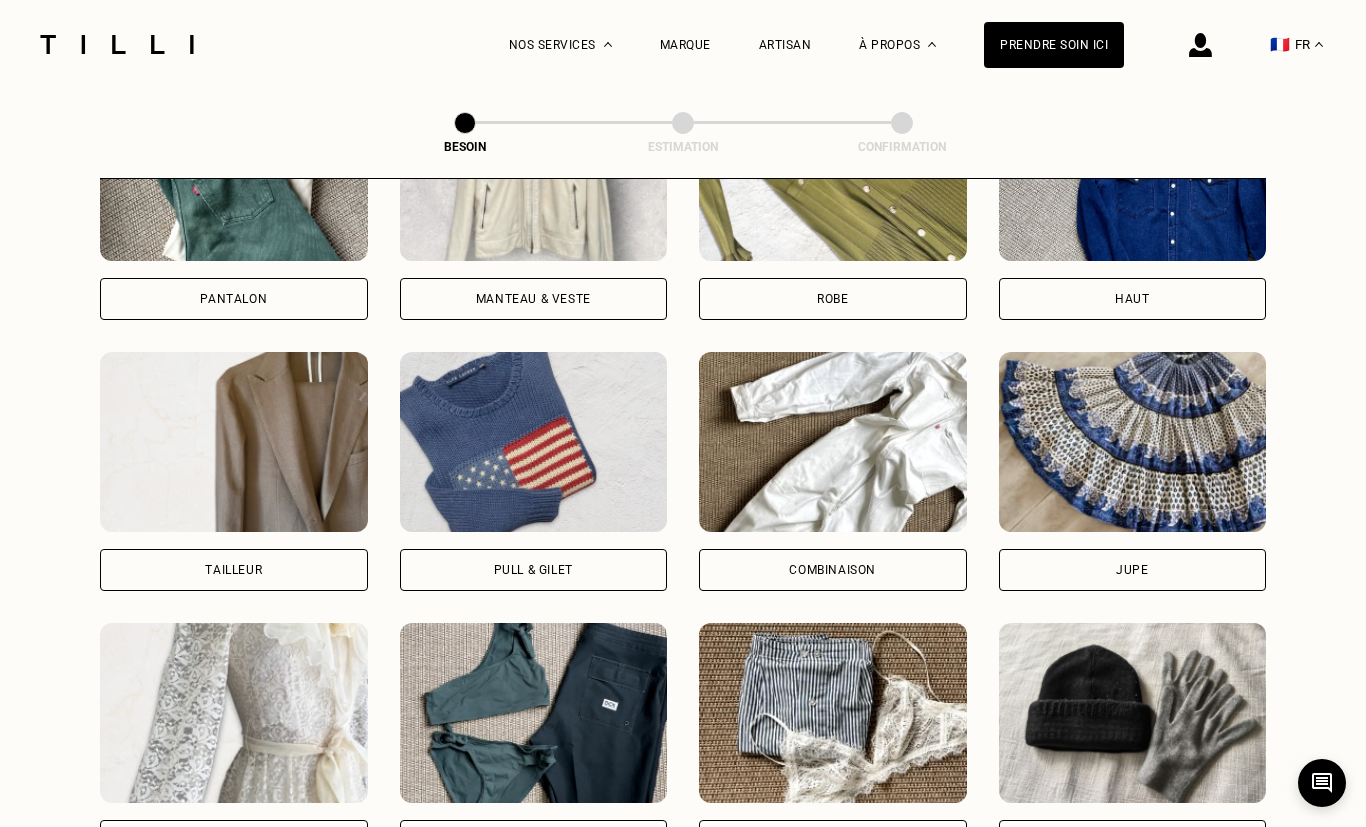 select on "FR" 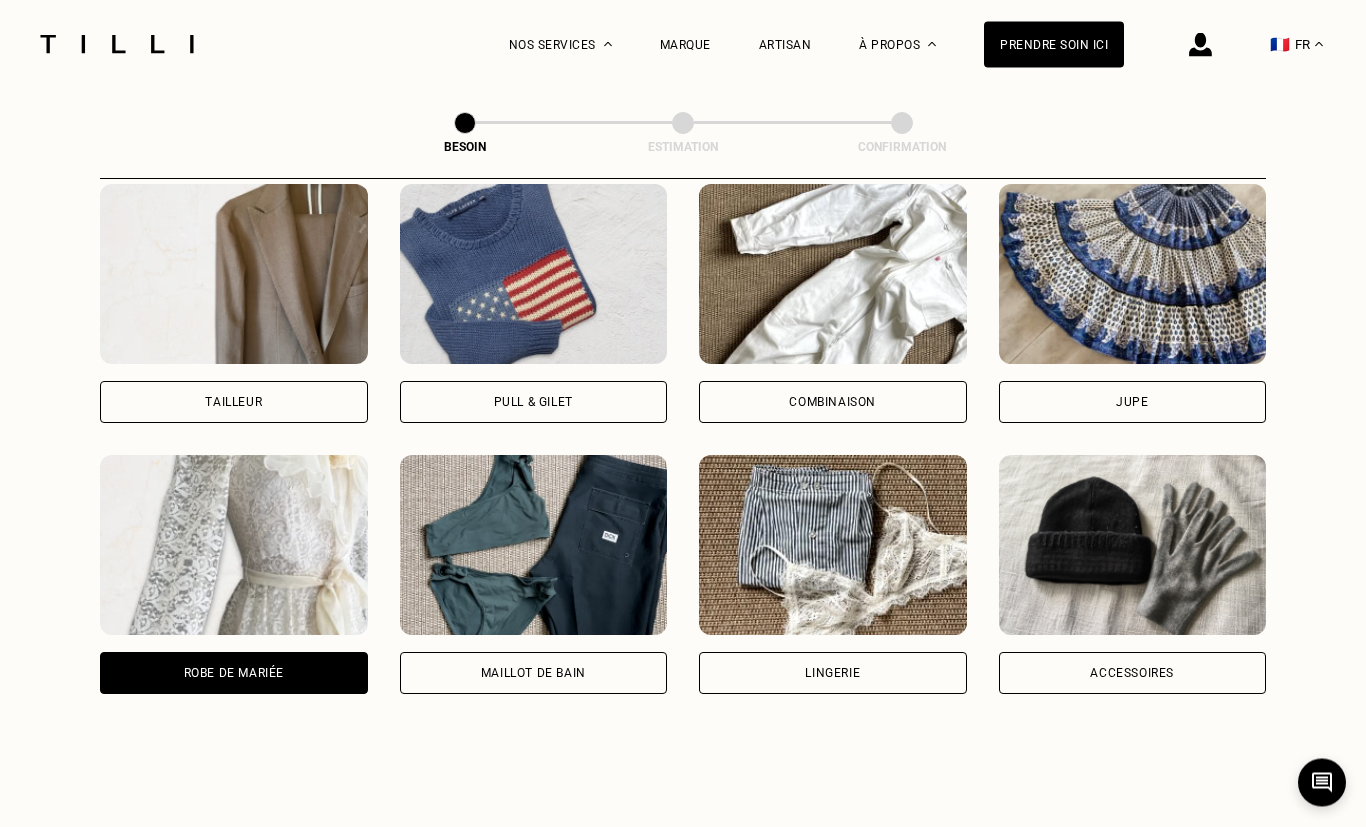 scroll, scrollTop: 1740, scrollLeft: 0, axis: vertical 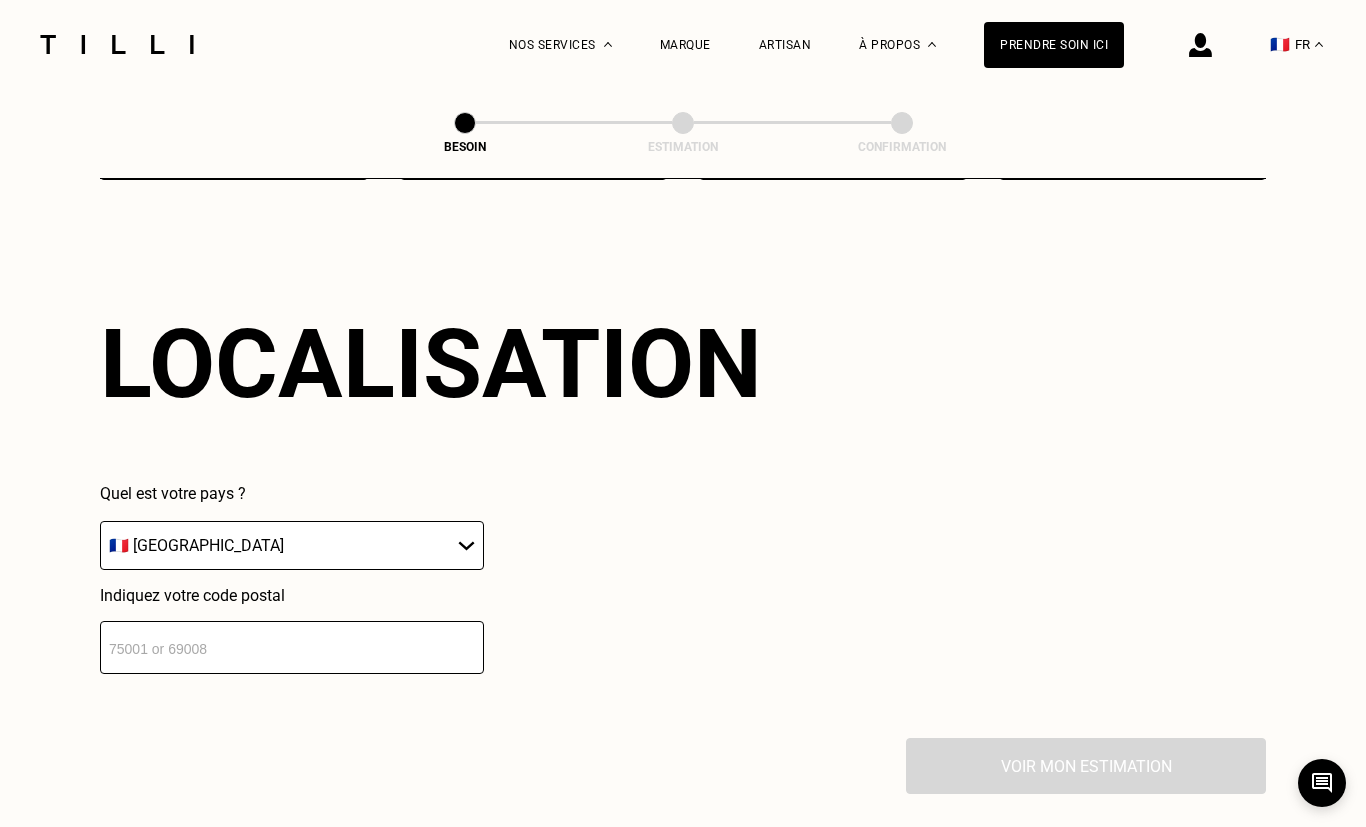 drag, startPoint x: 418, startPoint y: 624, endPoint x: 418, endPoint y: 606, distance: 18 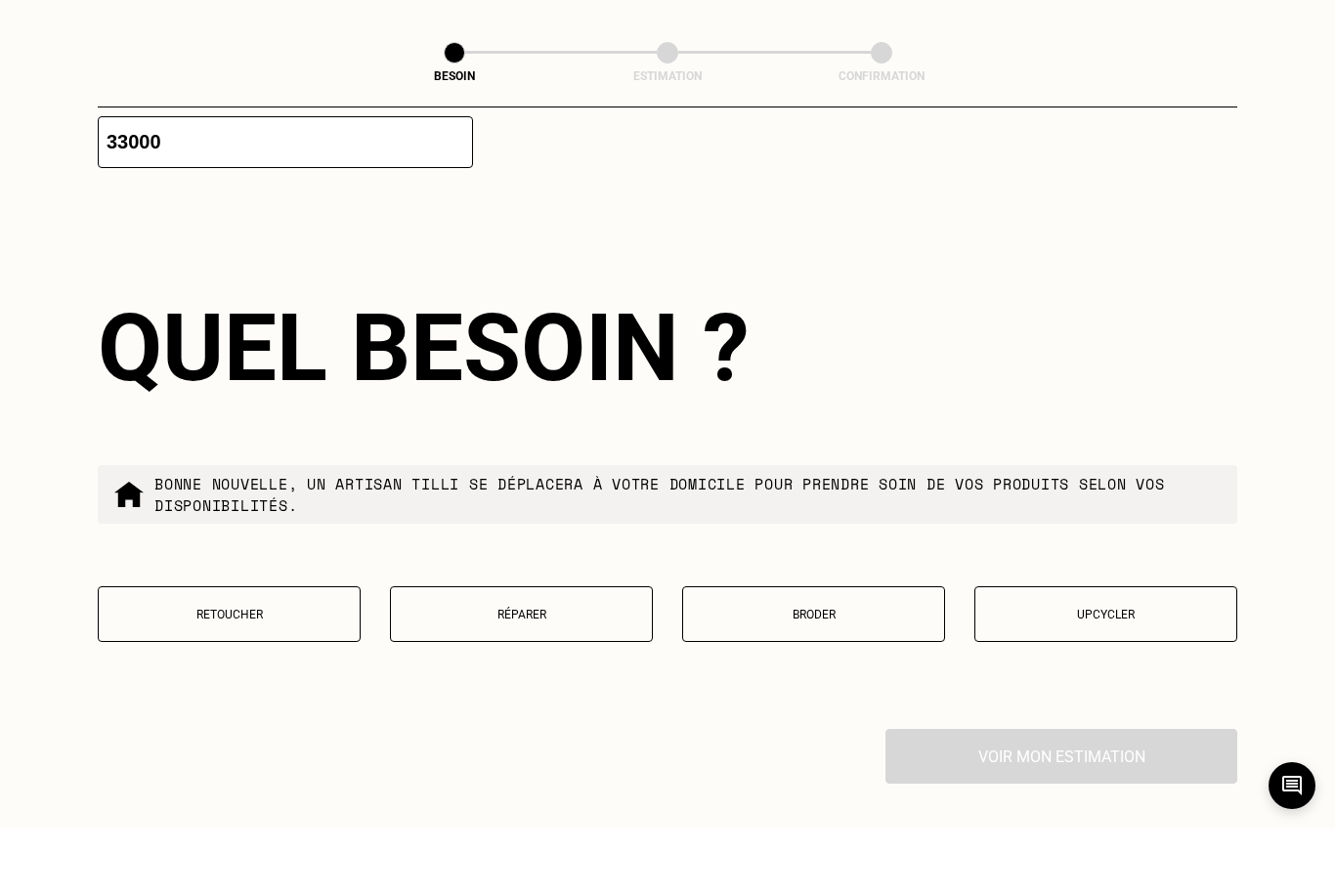 scroll, scrollTop: 2127, scrollLeft: 0, axis: vertical 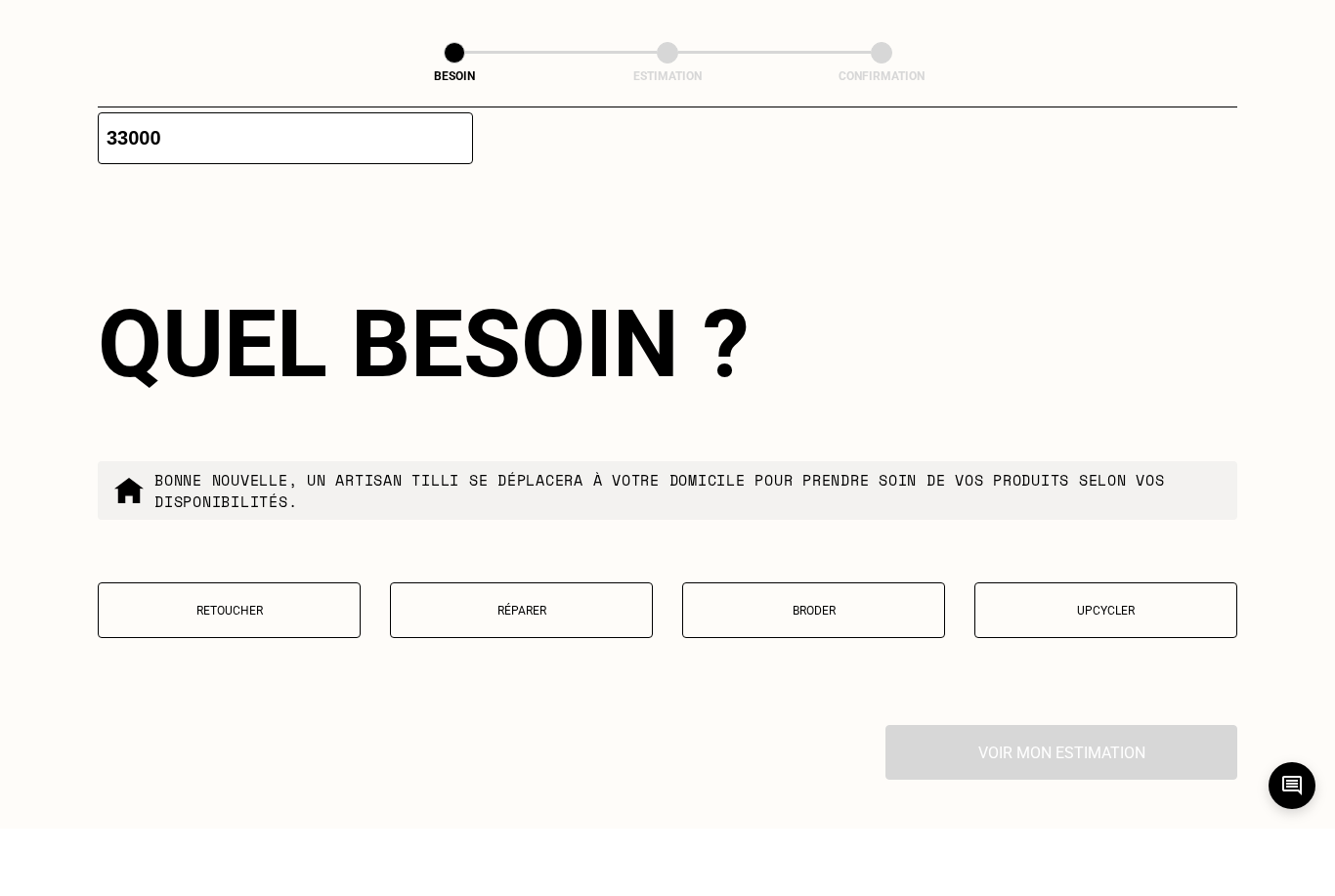 type on "33000" 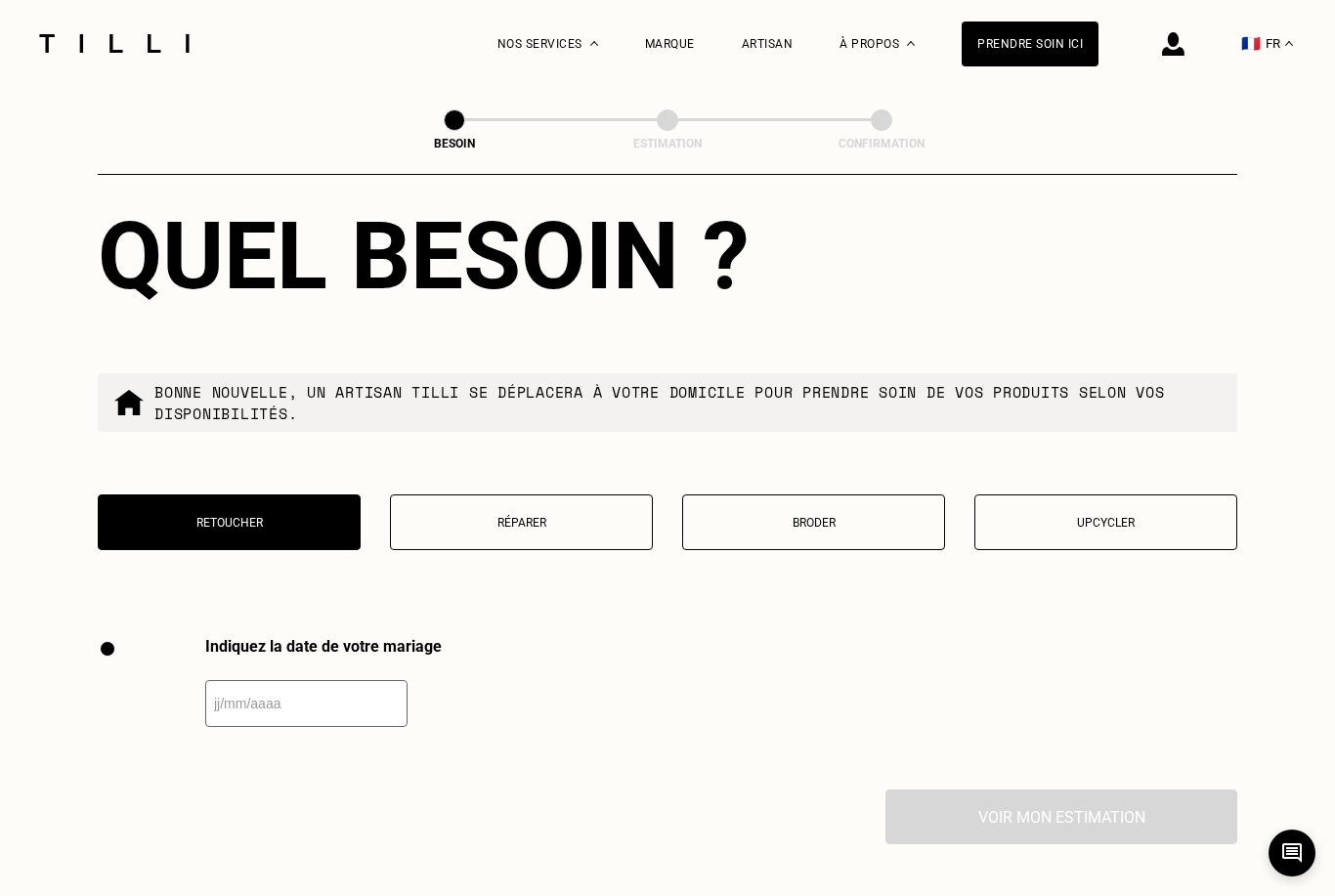 click at bounding box center [306, 704] 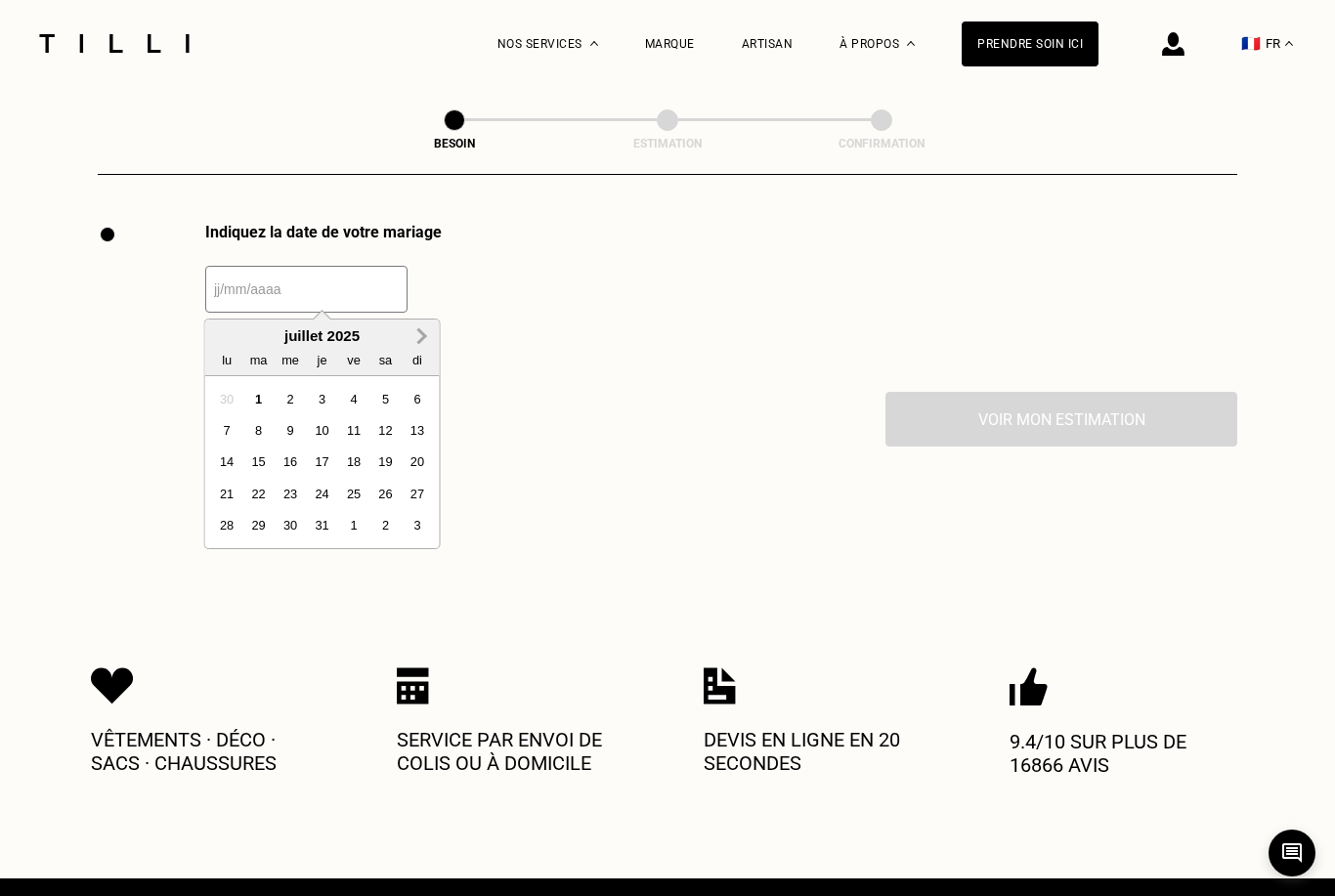 click on "Next Month" at bounding box center (422, 337) 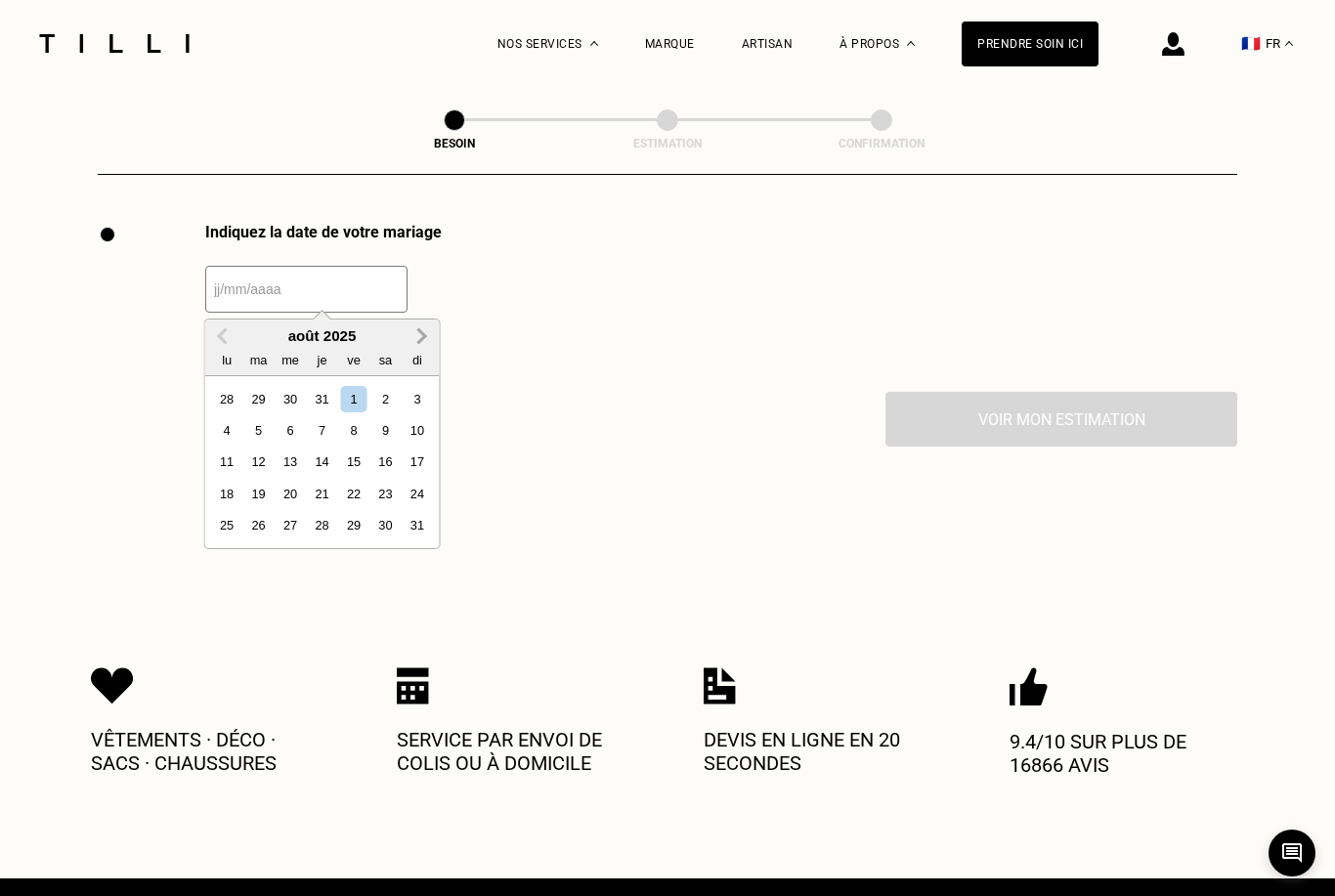 click on "Next Month" at bounding box center (422, 337) 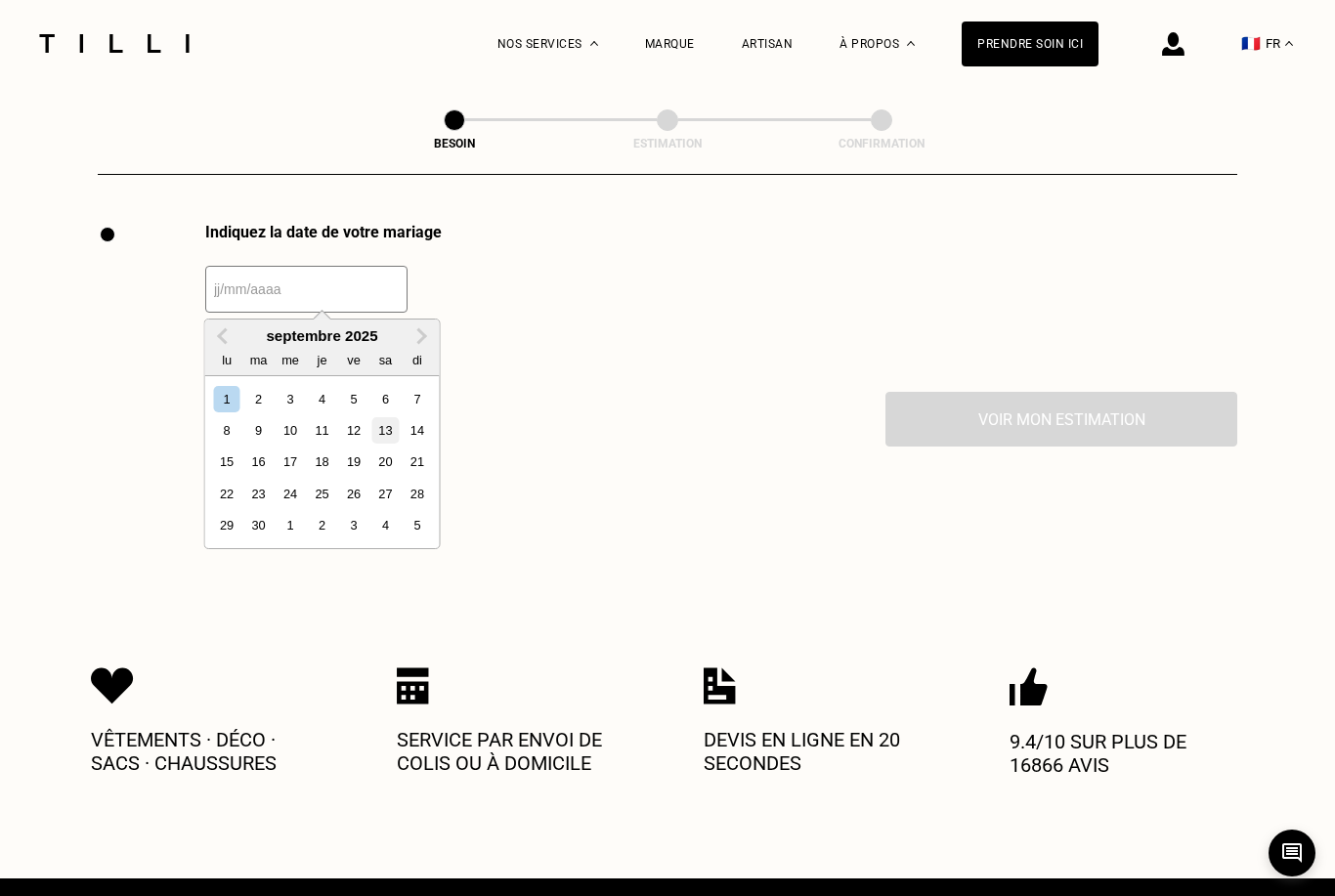 click on "13" at bounding box center (385, 430) 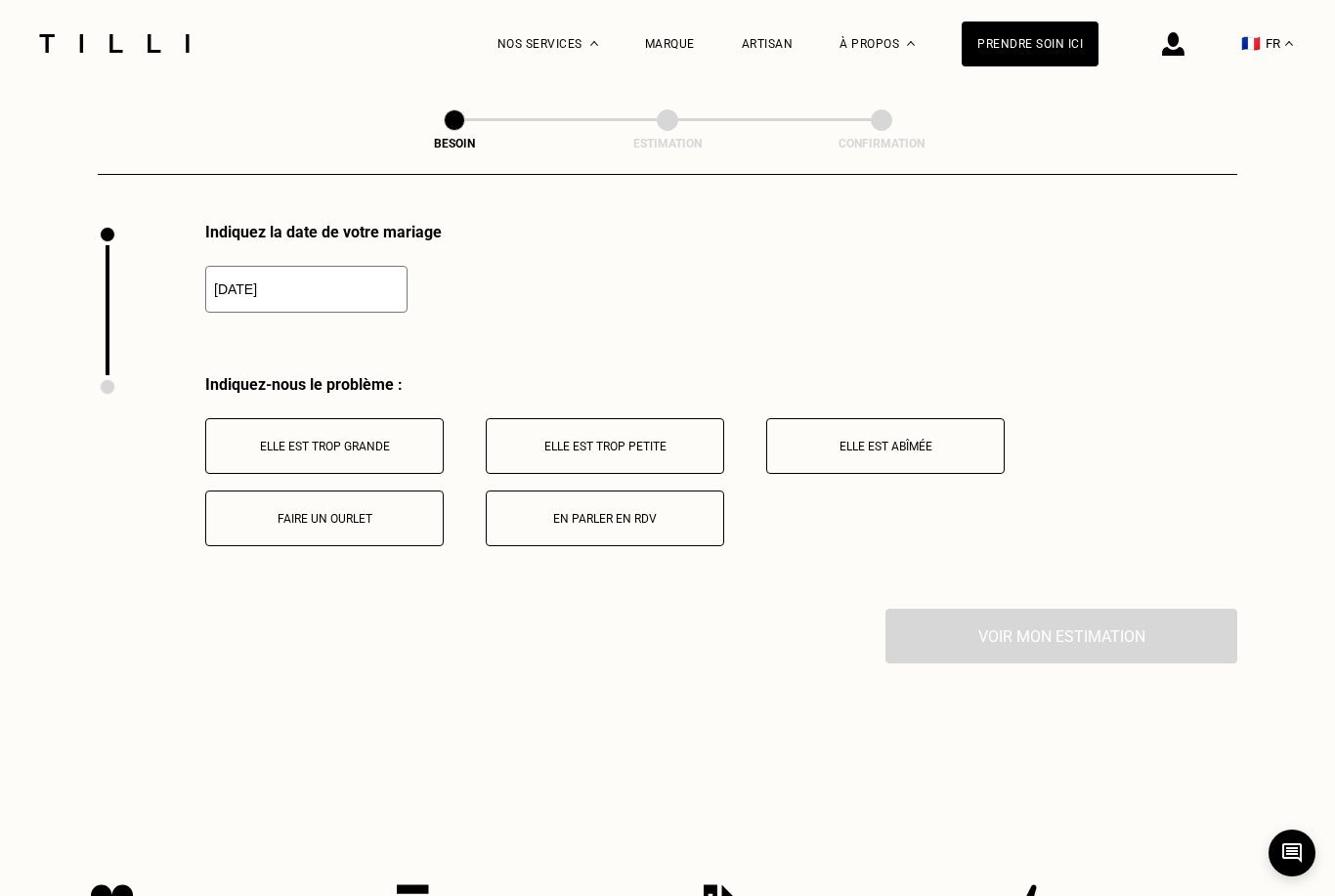 click on "En parler en RDV" at bounding box center (605, 518) 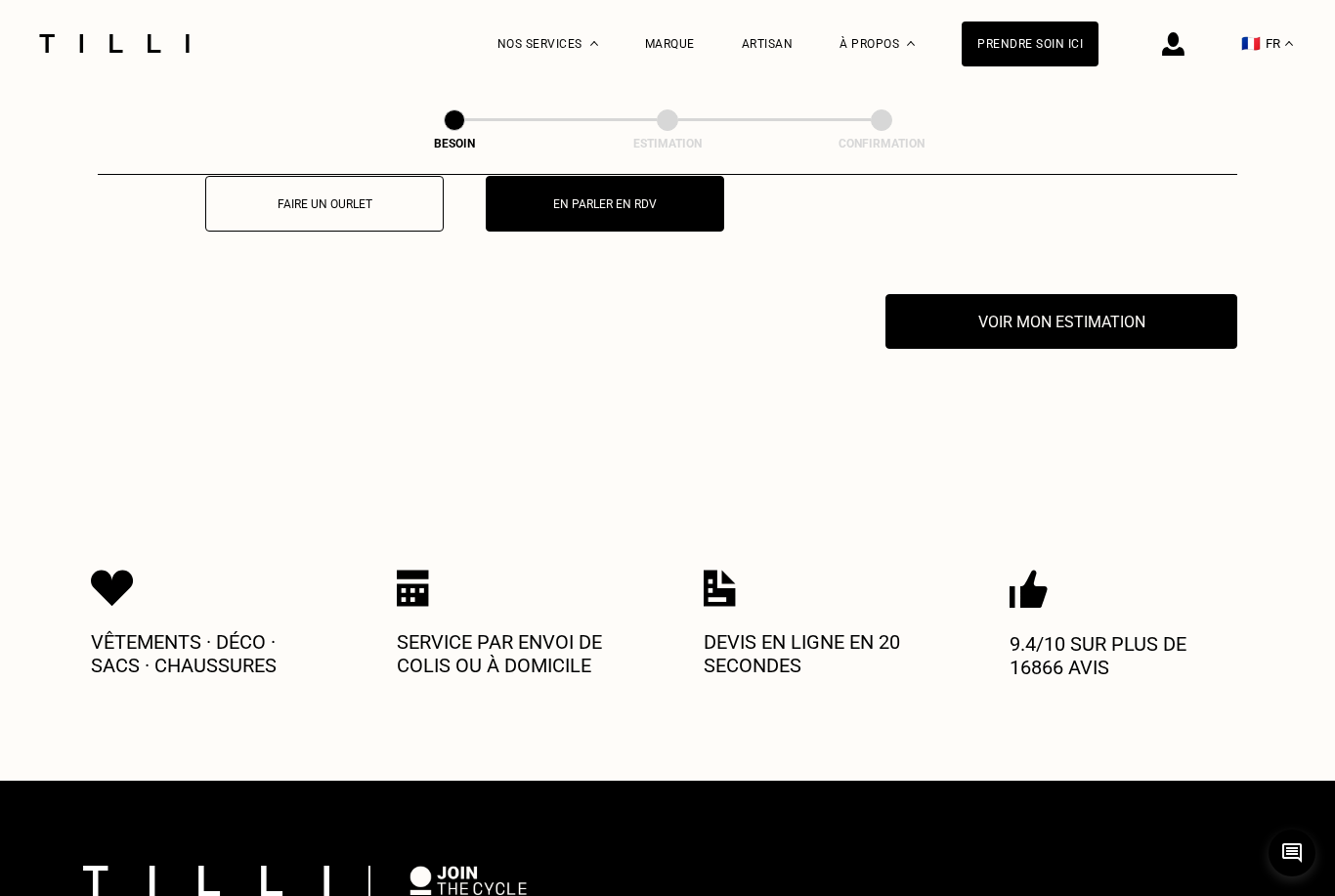 scroll, scrollTop: 3083, scrollLeft: 0, axis: vertical 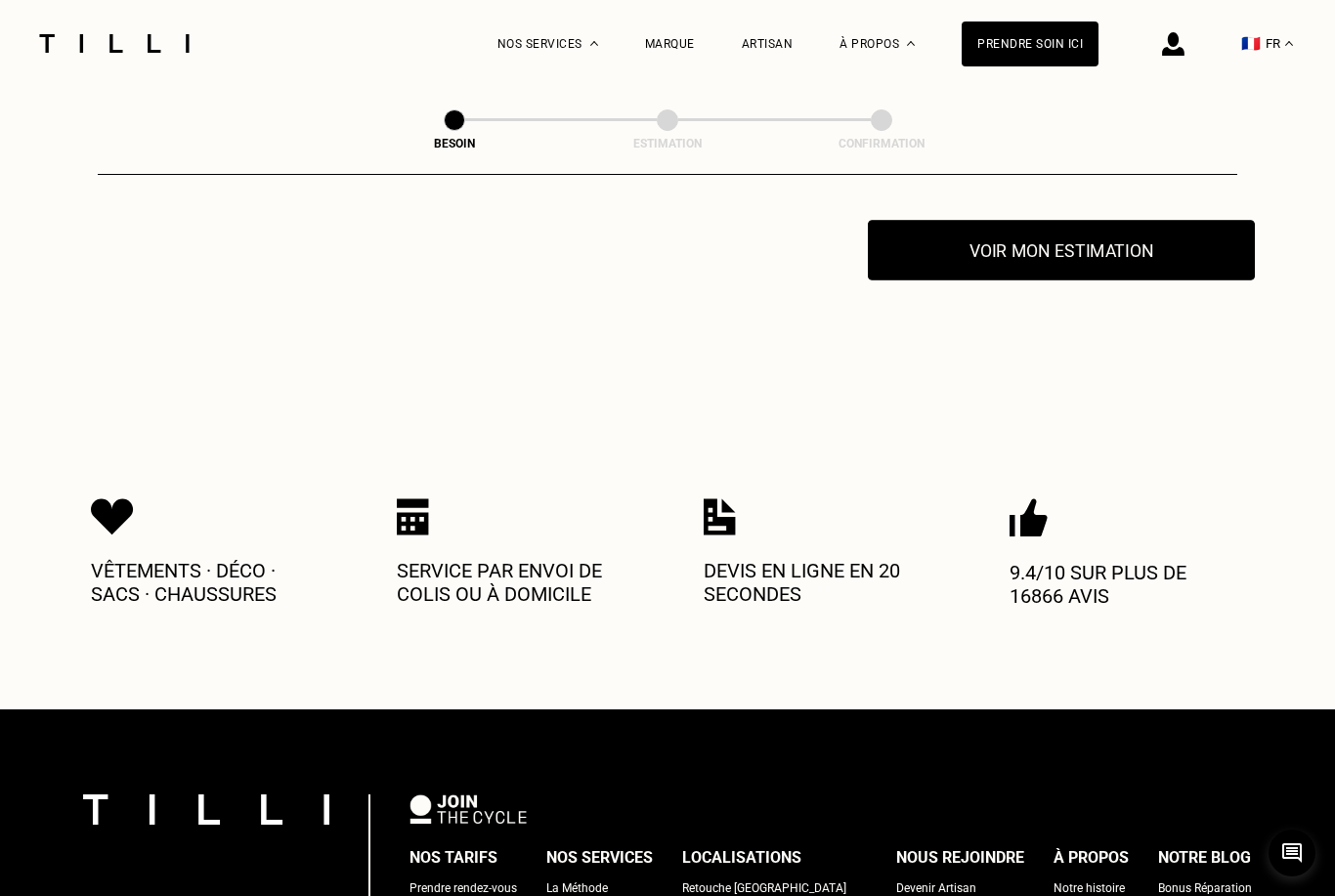 click on "Voir mon estimation" at bounding box center [1061, 250] 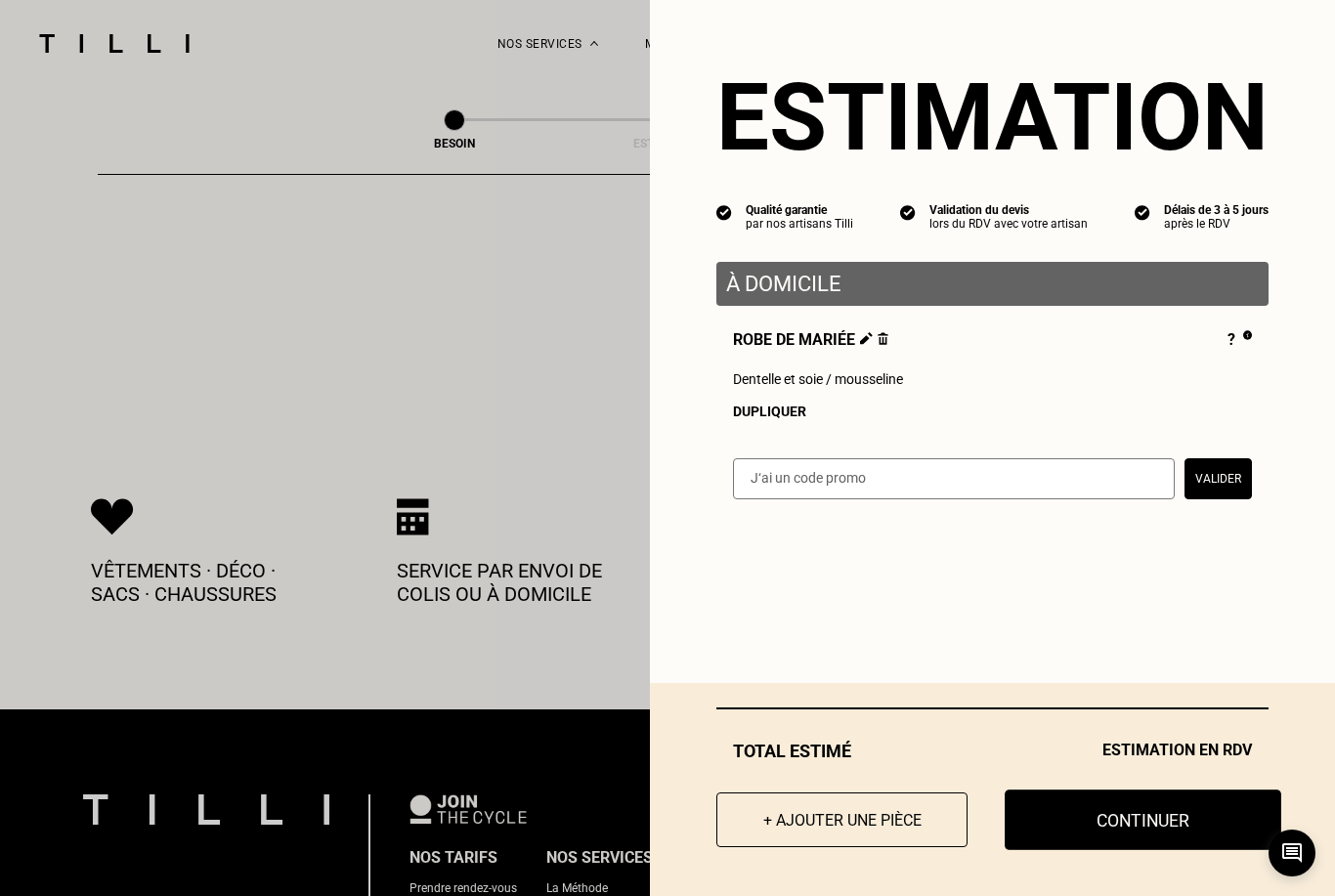 click on "Continuer" at bounding box center [1142, 820] 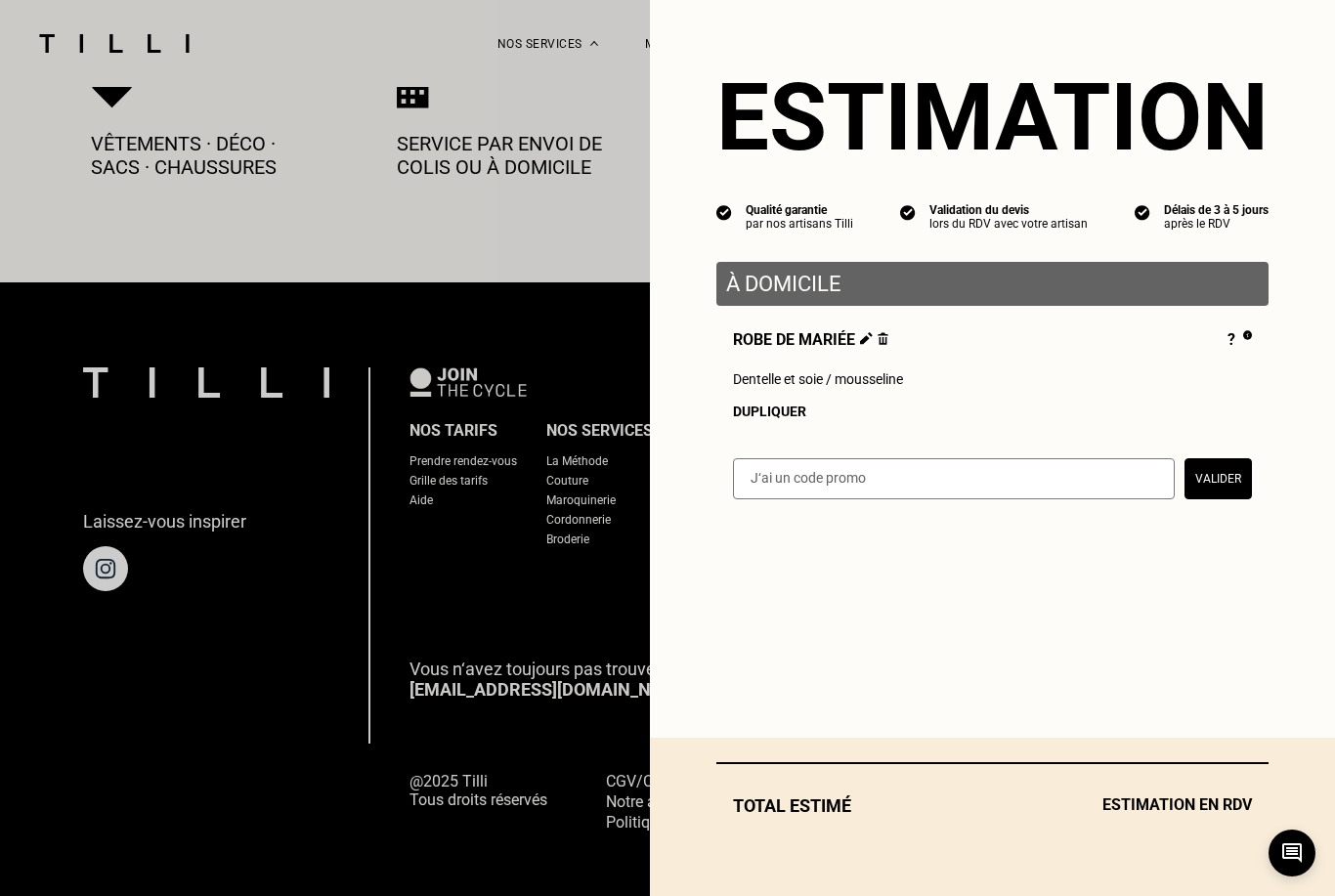 select on "FR" 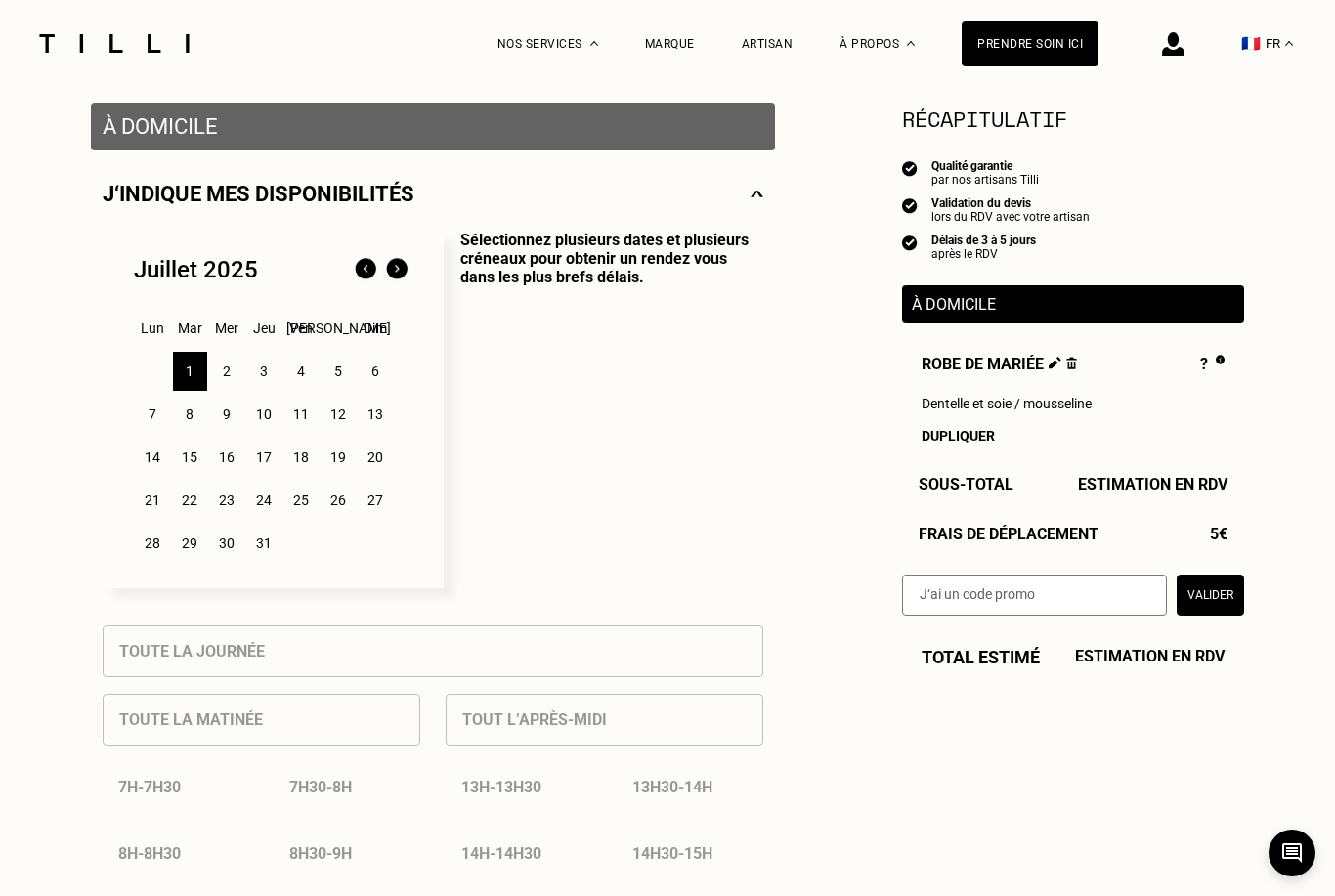 scroll, scrollTop: 385, scrollLeft: 0, axis: vertical 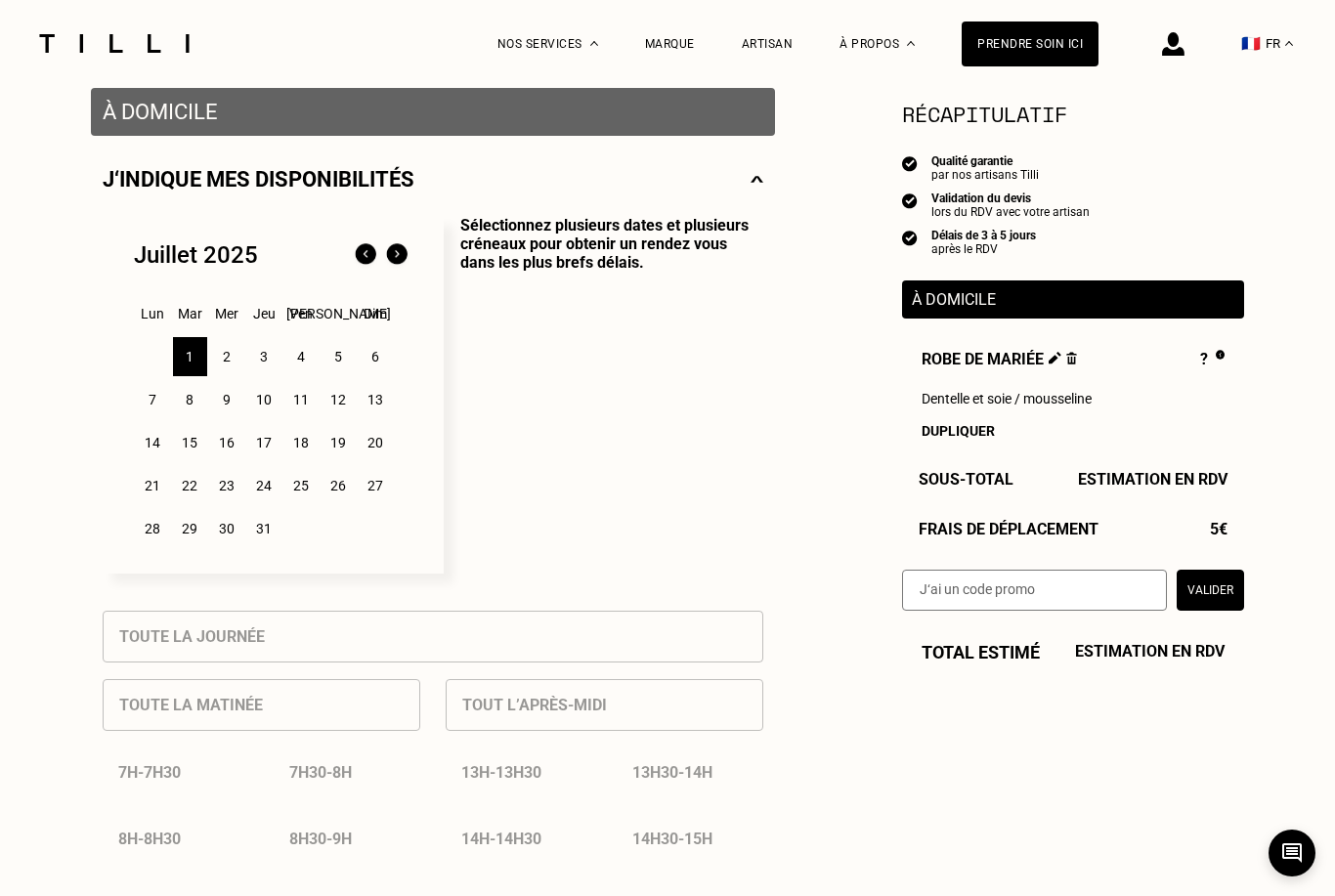 click on "23" at bounding box center (227, 486) 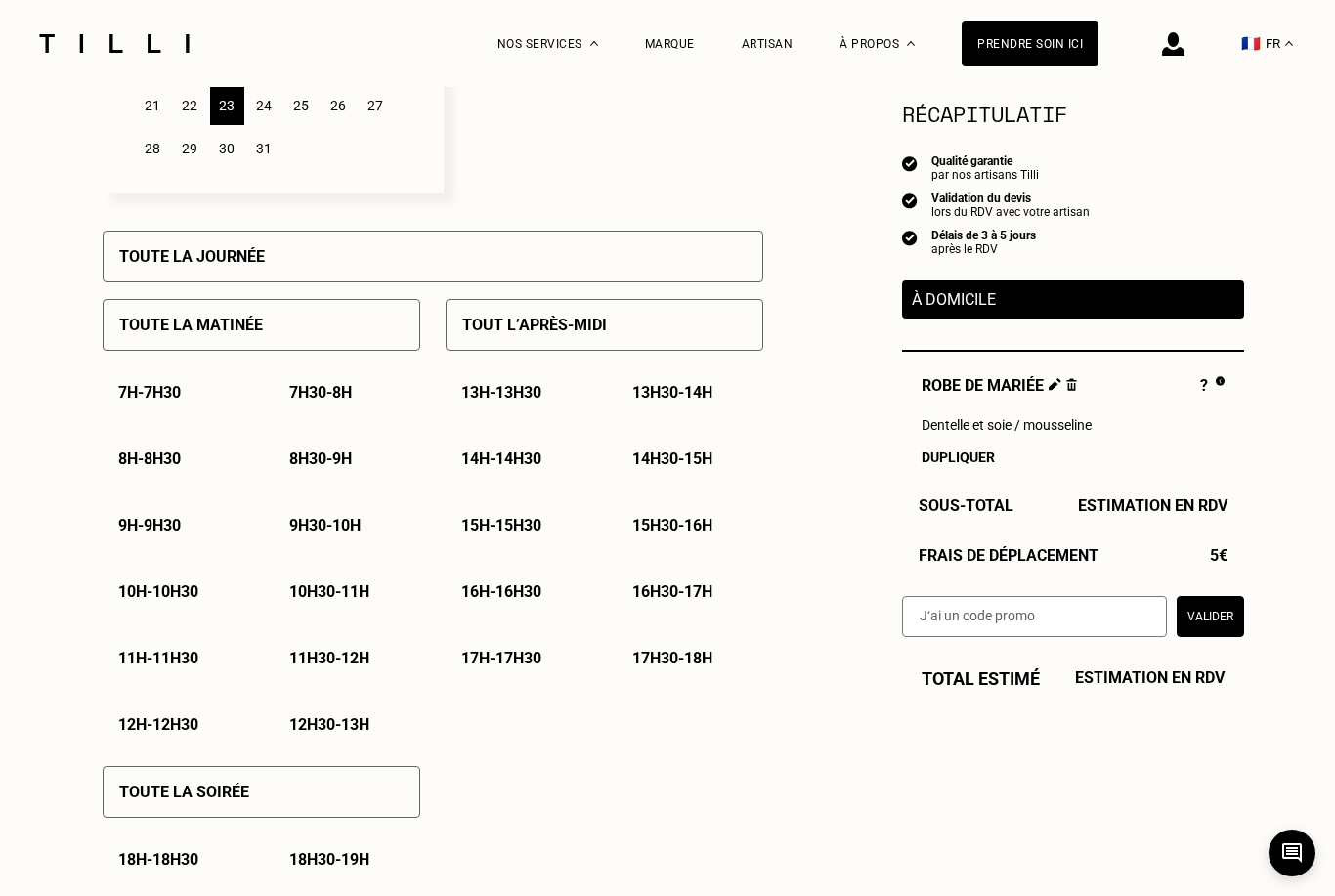 scroll, scrollTop: 766, scrollLeft: 0, axis: vertical 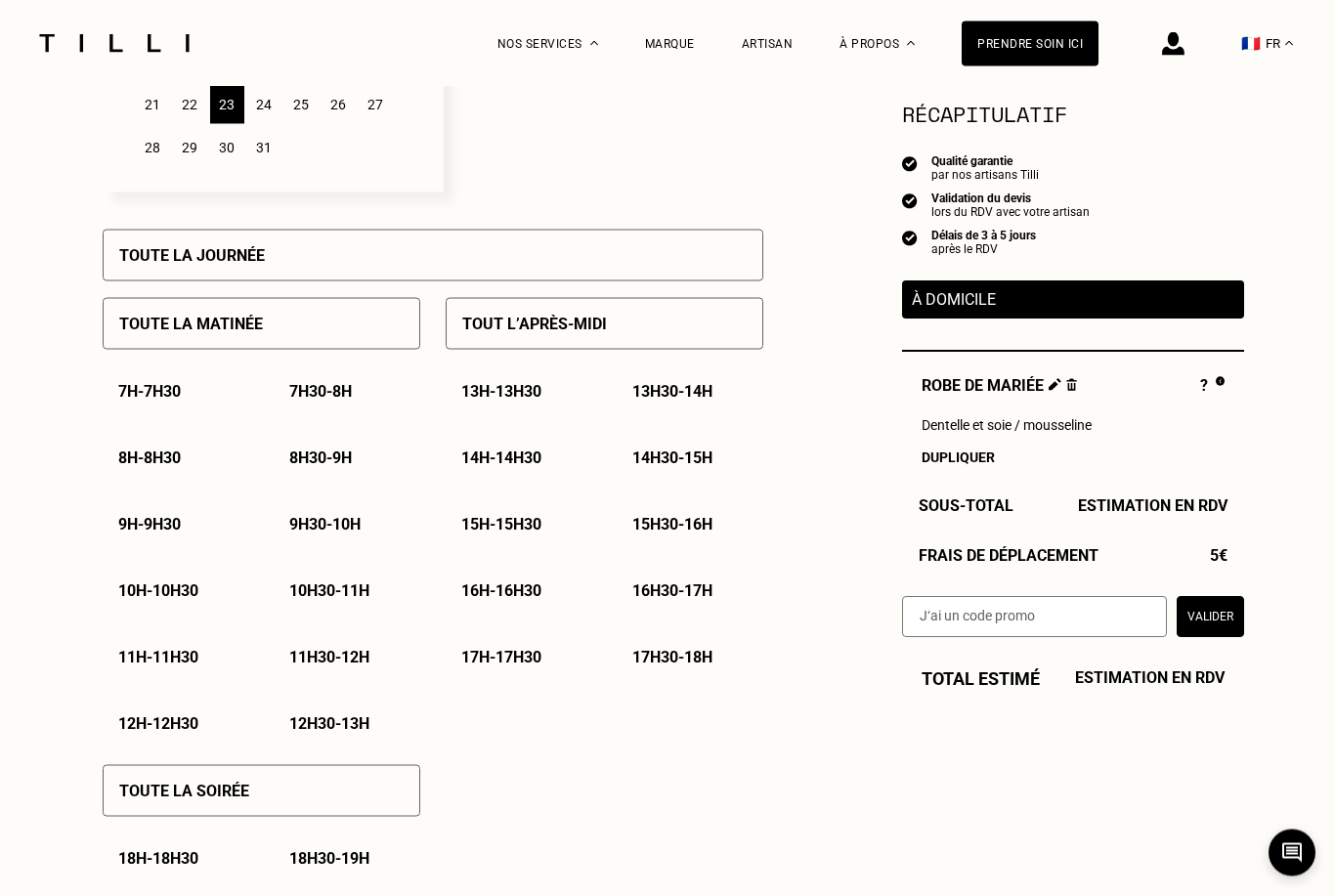 click on "13h  -  13h30" at bounding box center [519, 391] 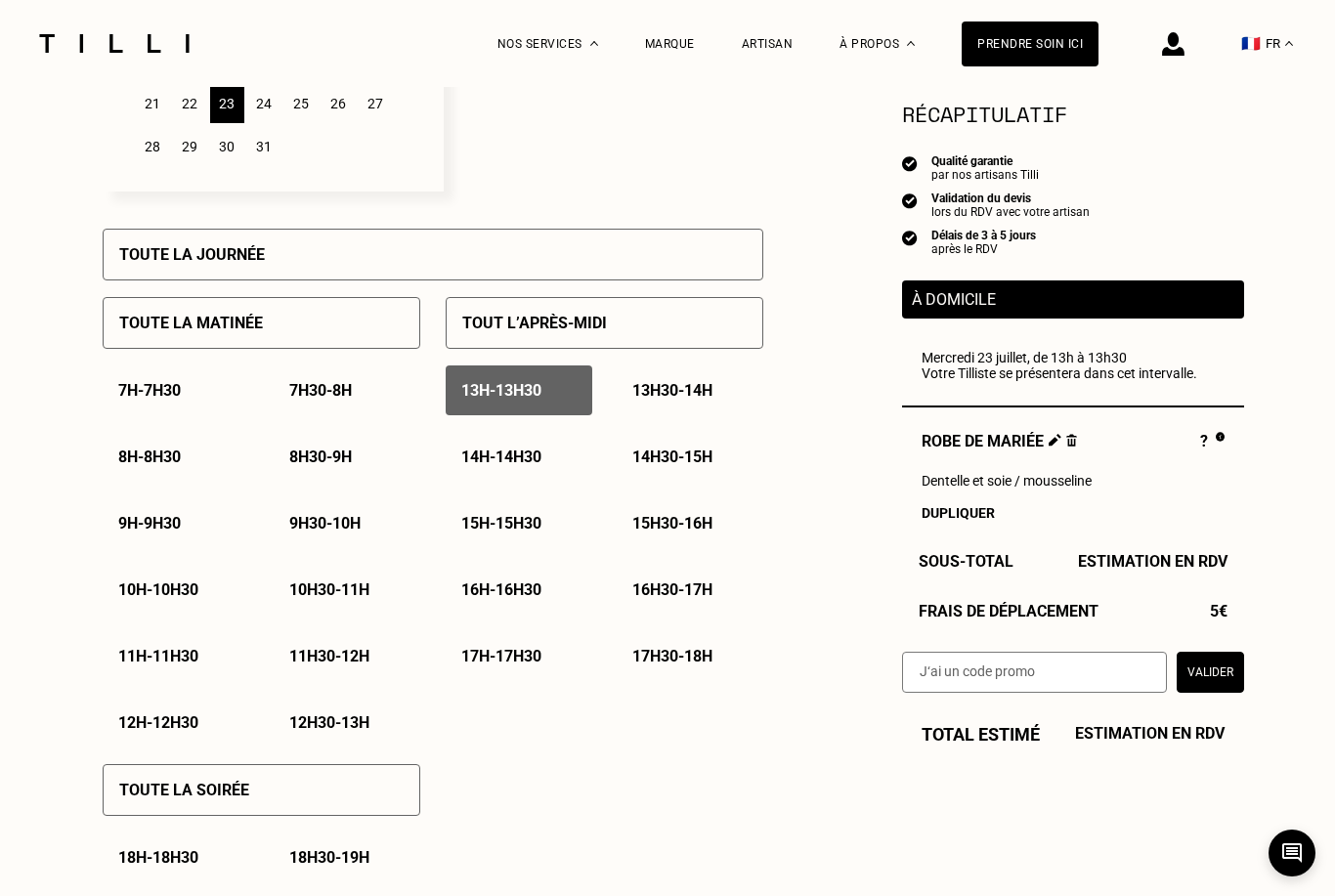 click on "13h30  -  14h" at bounding box center (690, 390) 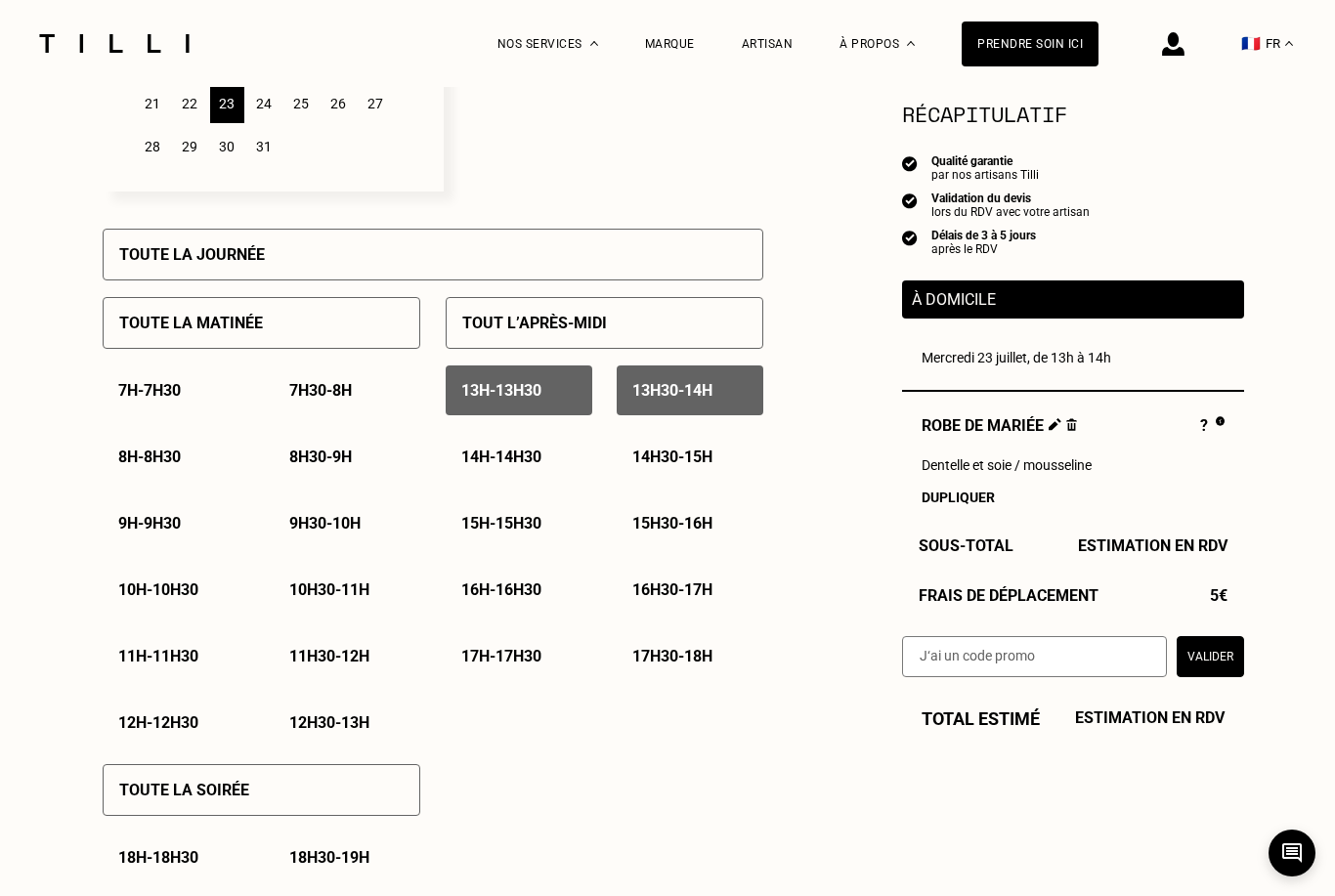 click on "14h  -  14h30" at bounding box center [519, 456] 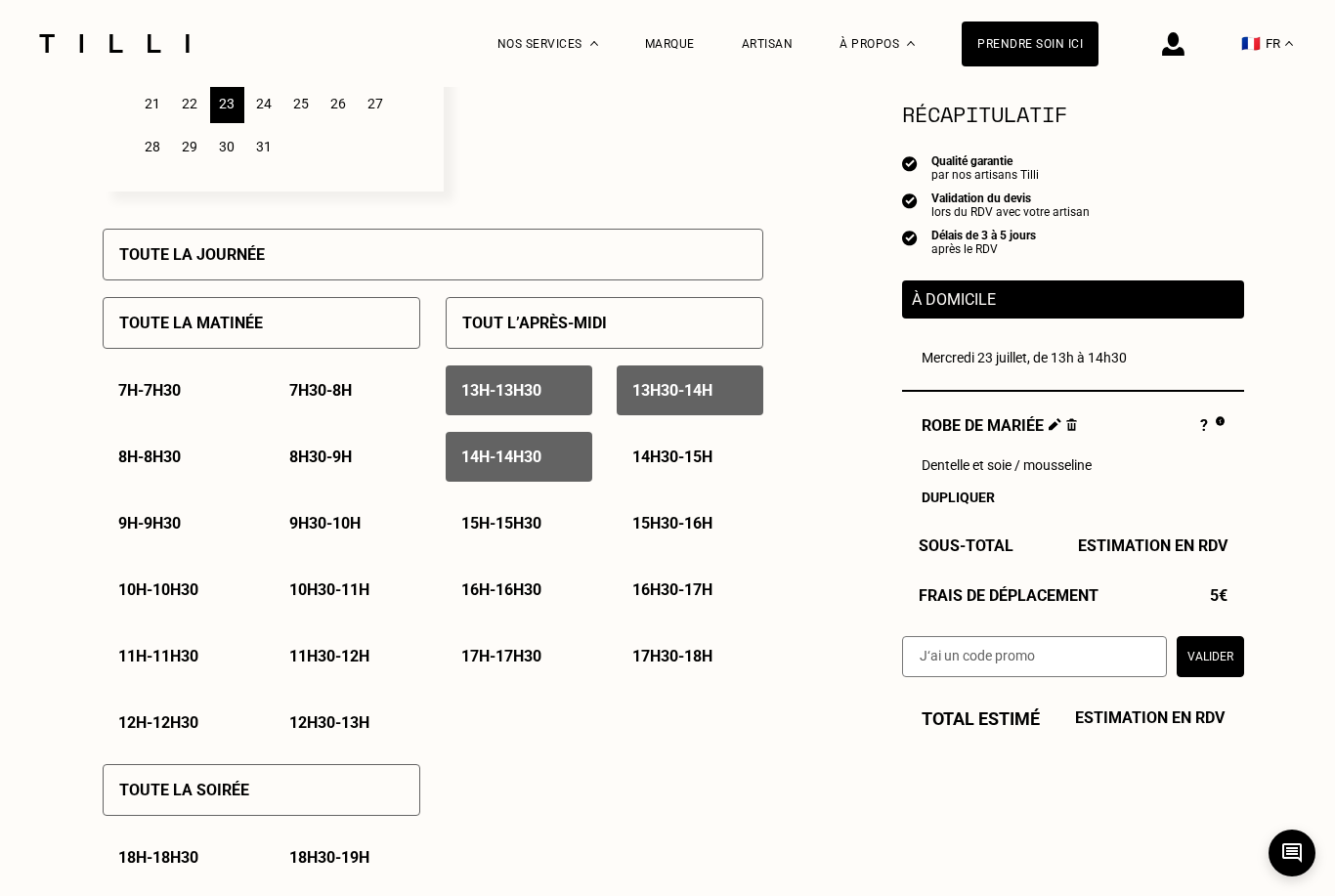 click on "14h30  -  15h" at bounding box center [672, 456] 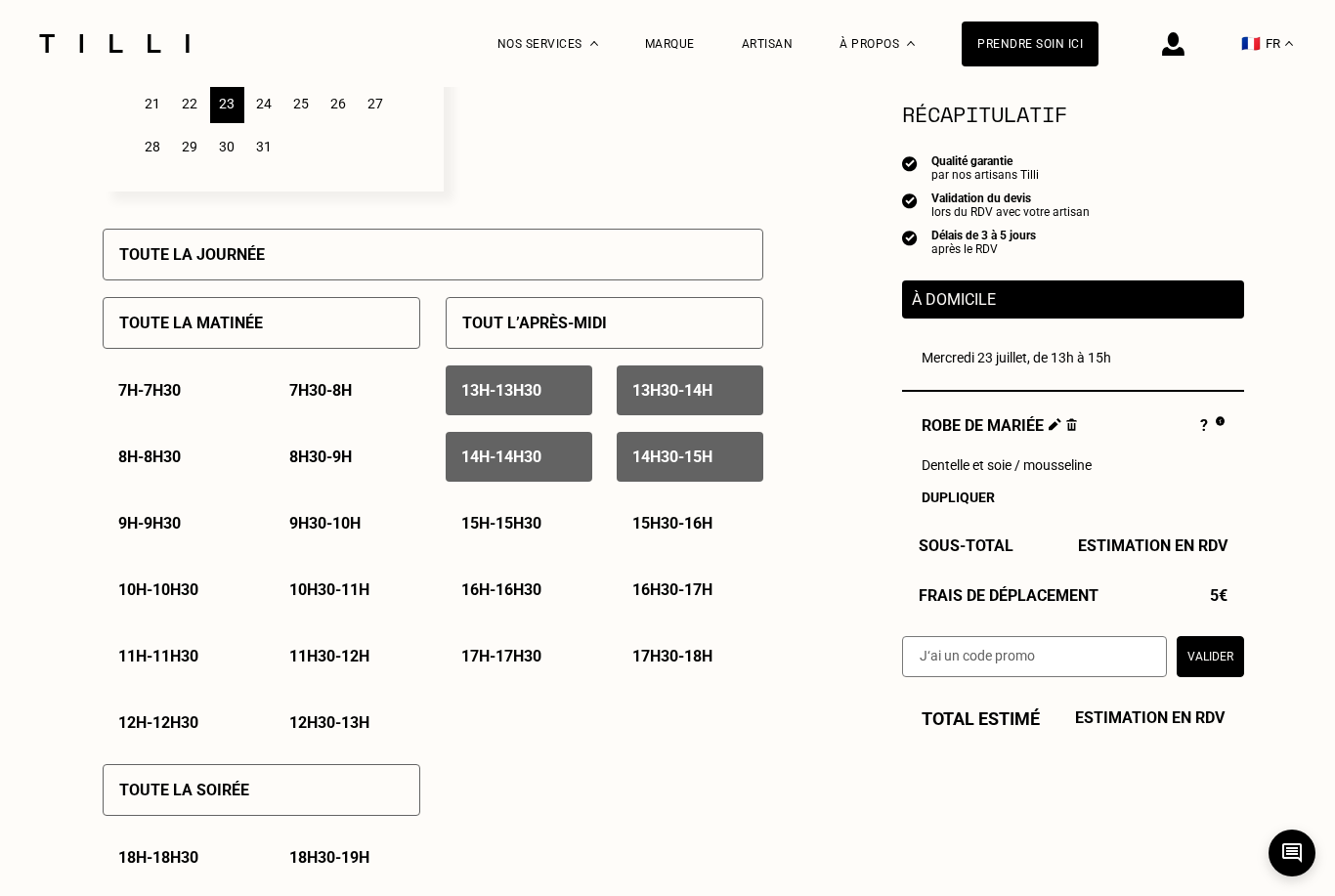 click on "15h  -  15h30" at bounding box center [519, 523] 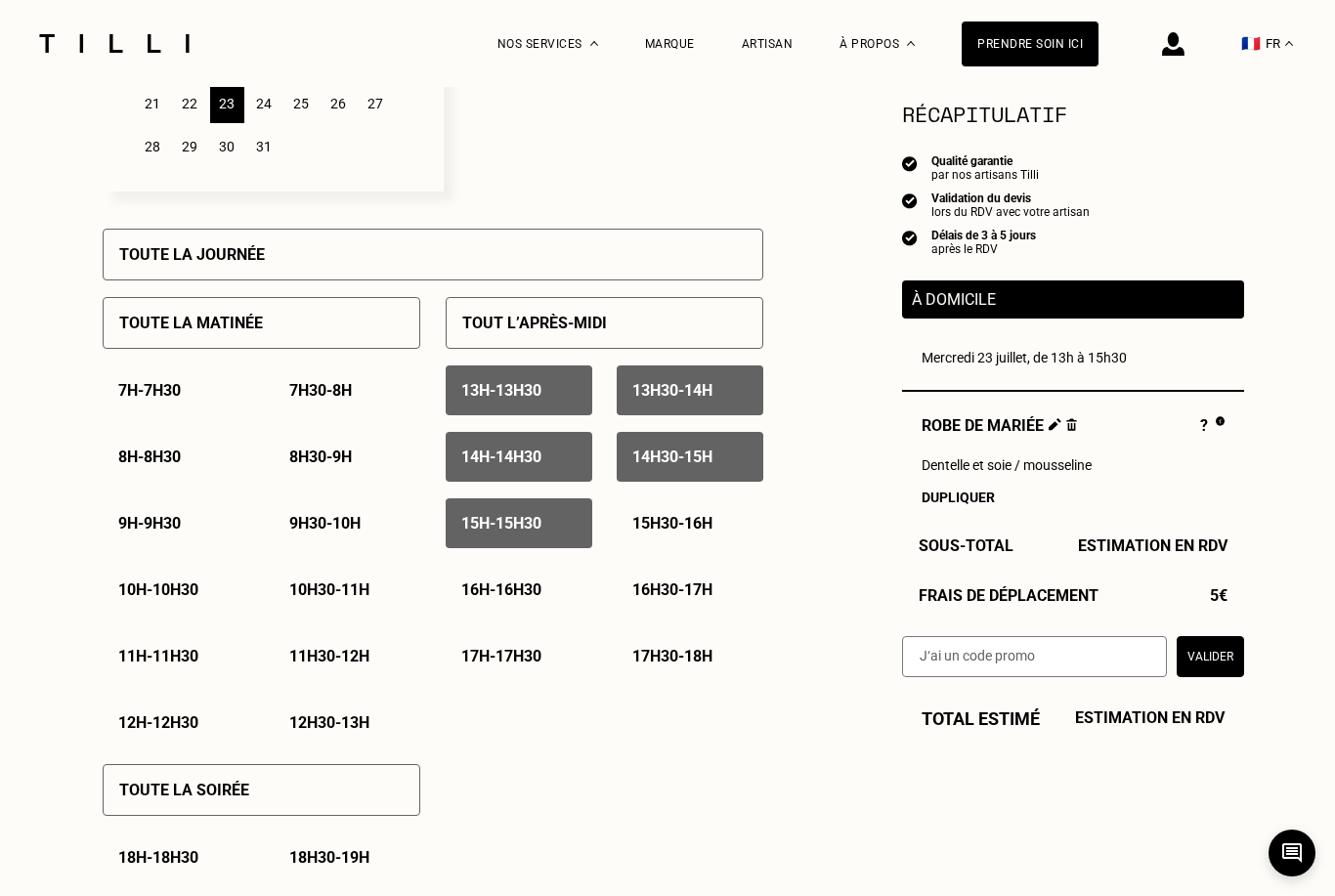 click on "15h30  -  16h" at bounding box center [672, 523] 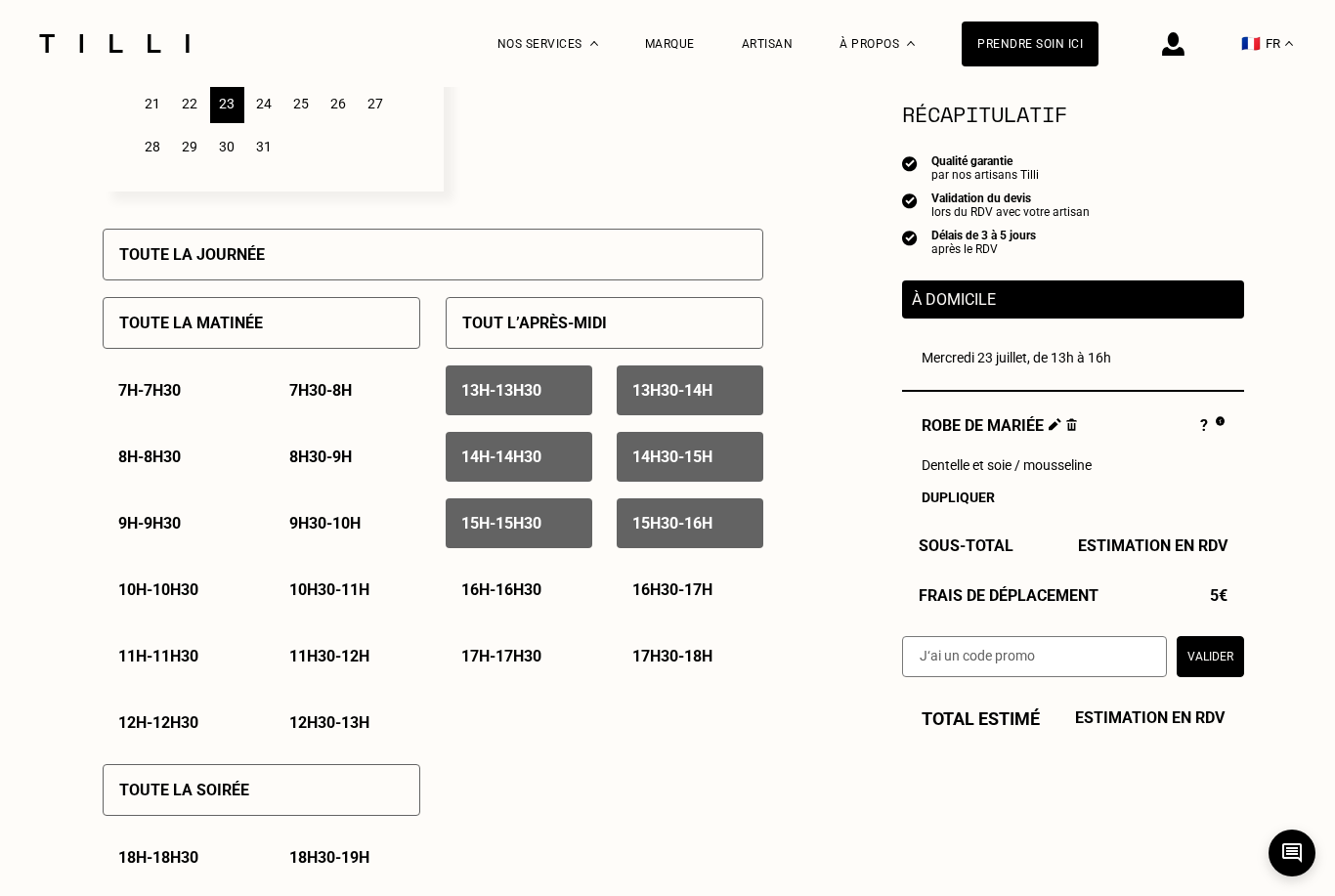 click on "16h  -  16h30" at bounding box center (501, 589) 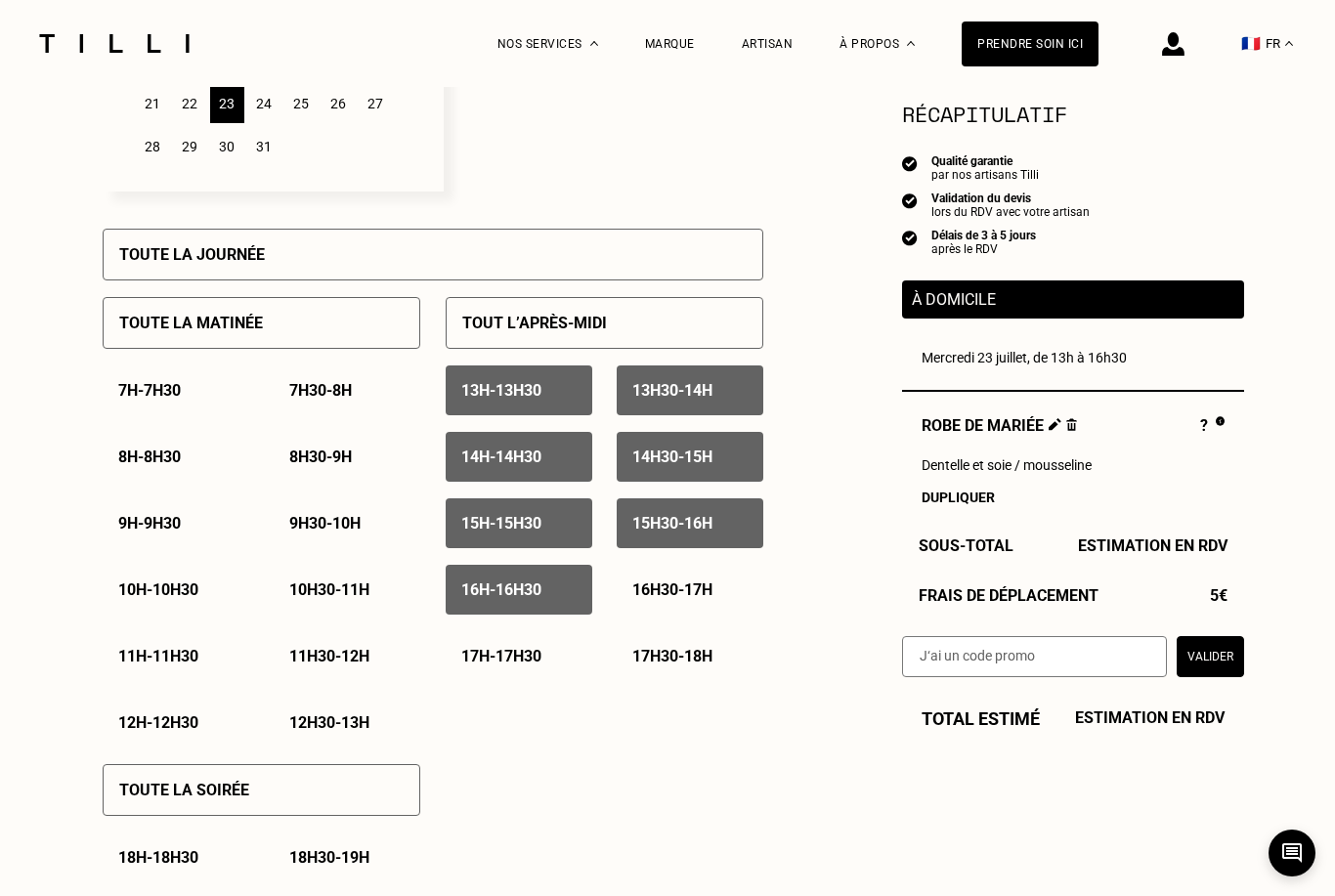 click on "16h30  -  17h" at bounding box center [672, 589] 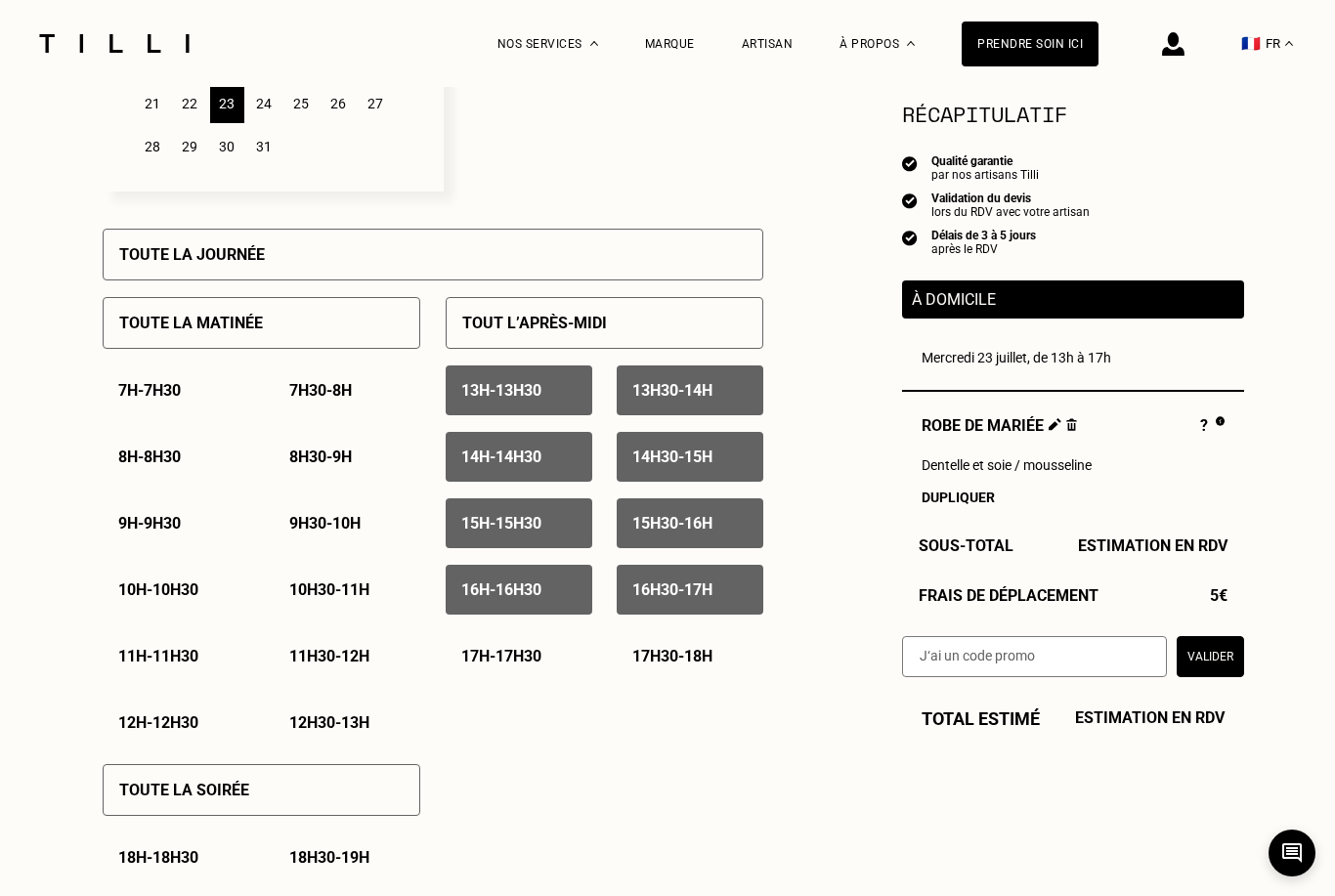 click on "17h  -  17h30" at bounding box center [501, 656] 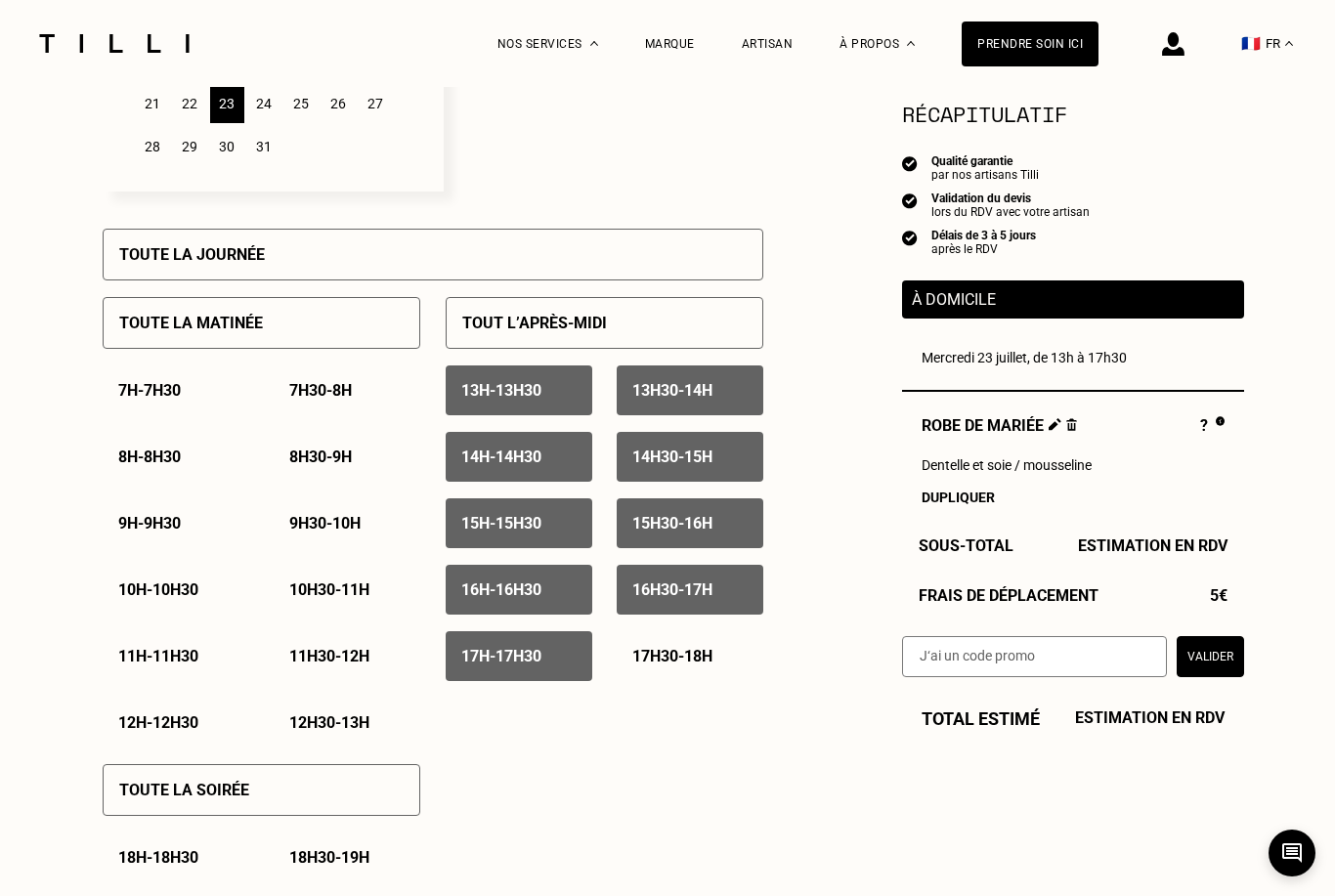 click on "17h30  -  18h" at bounding box center (672, 656) 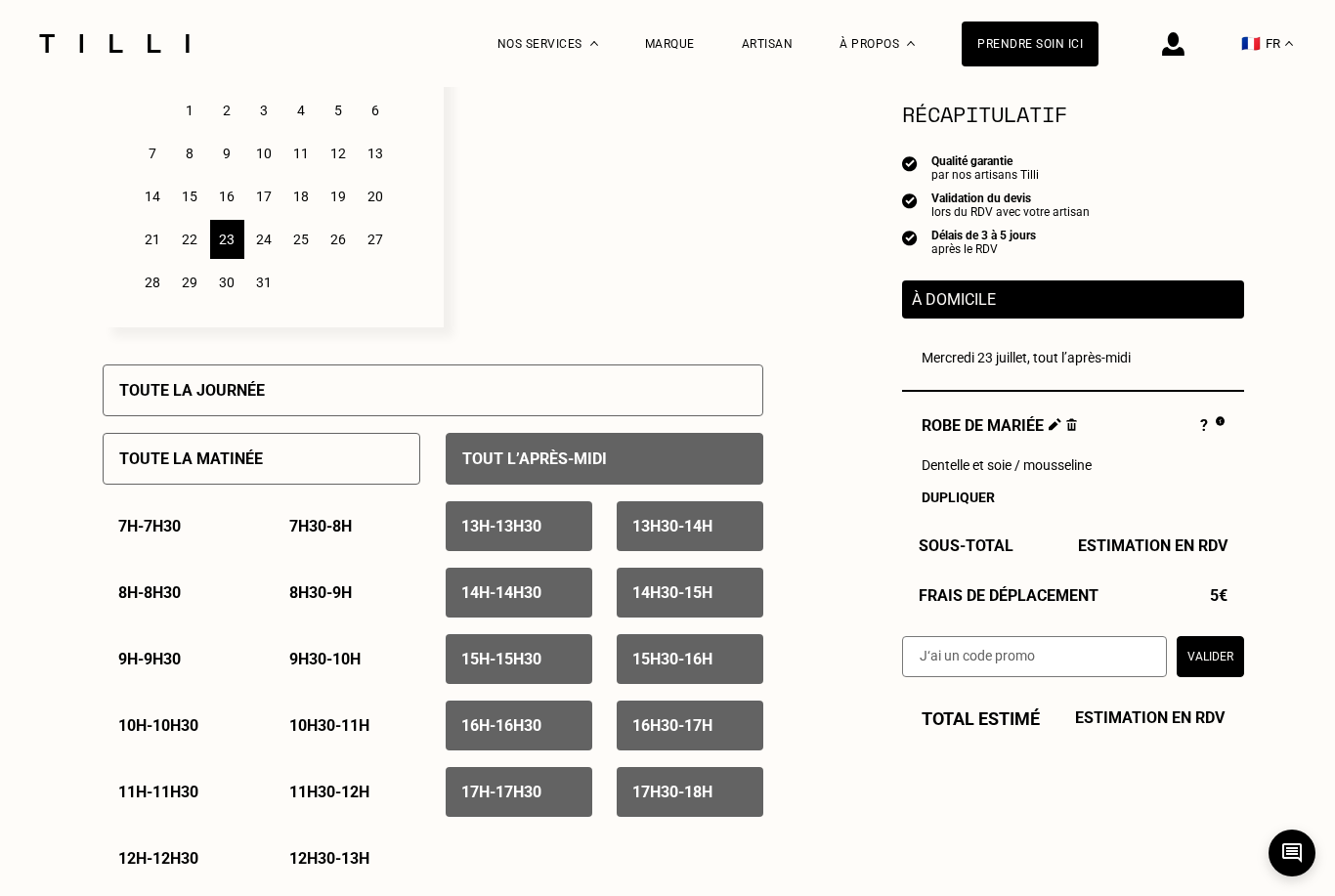scroll, scrollTop: 619, scrollLeft: 0, axis: vertical 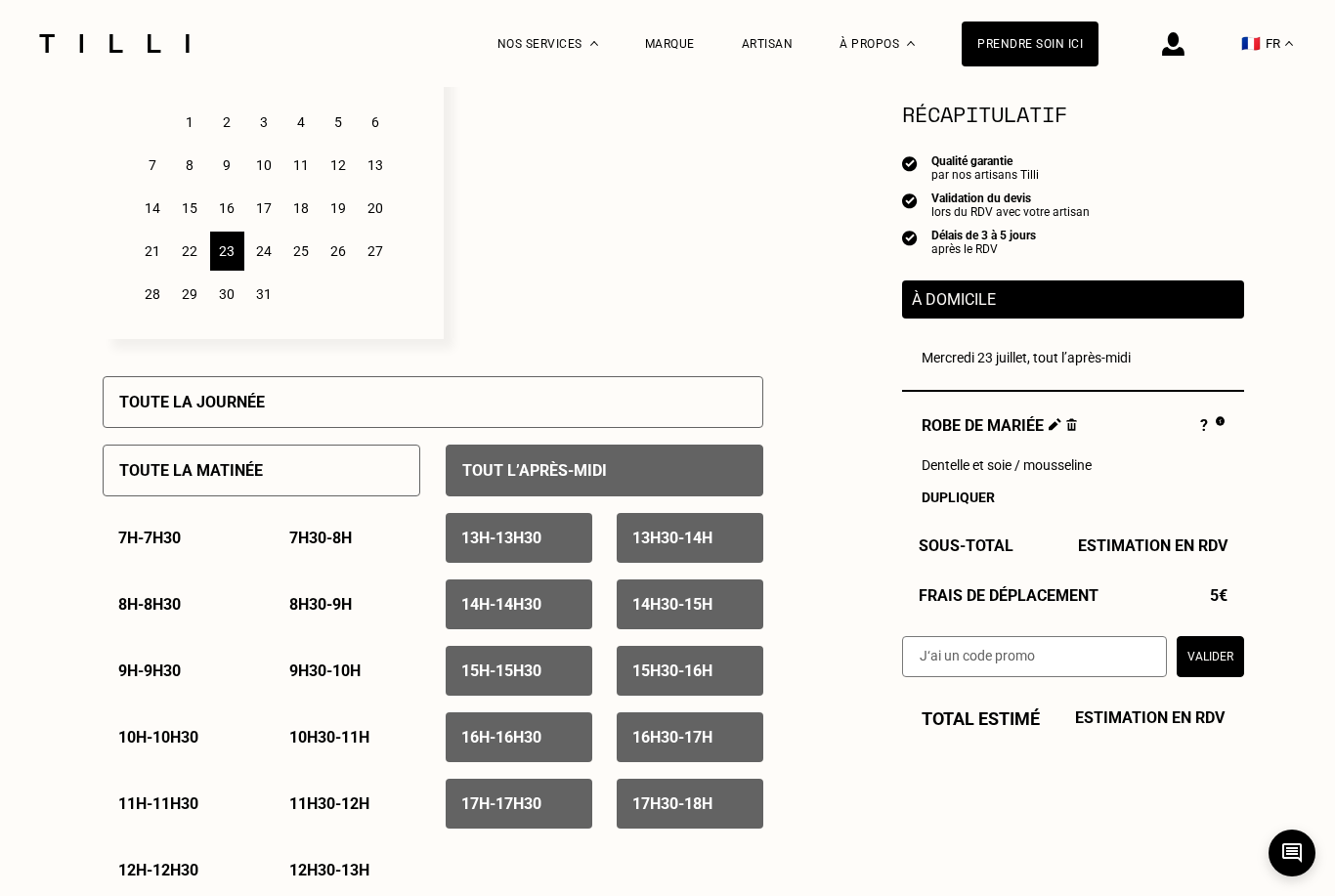 click on "24" at bounding box center [264, 251] 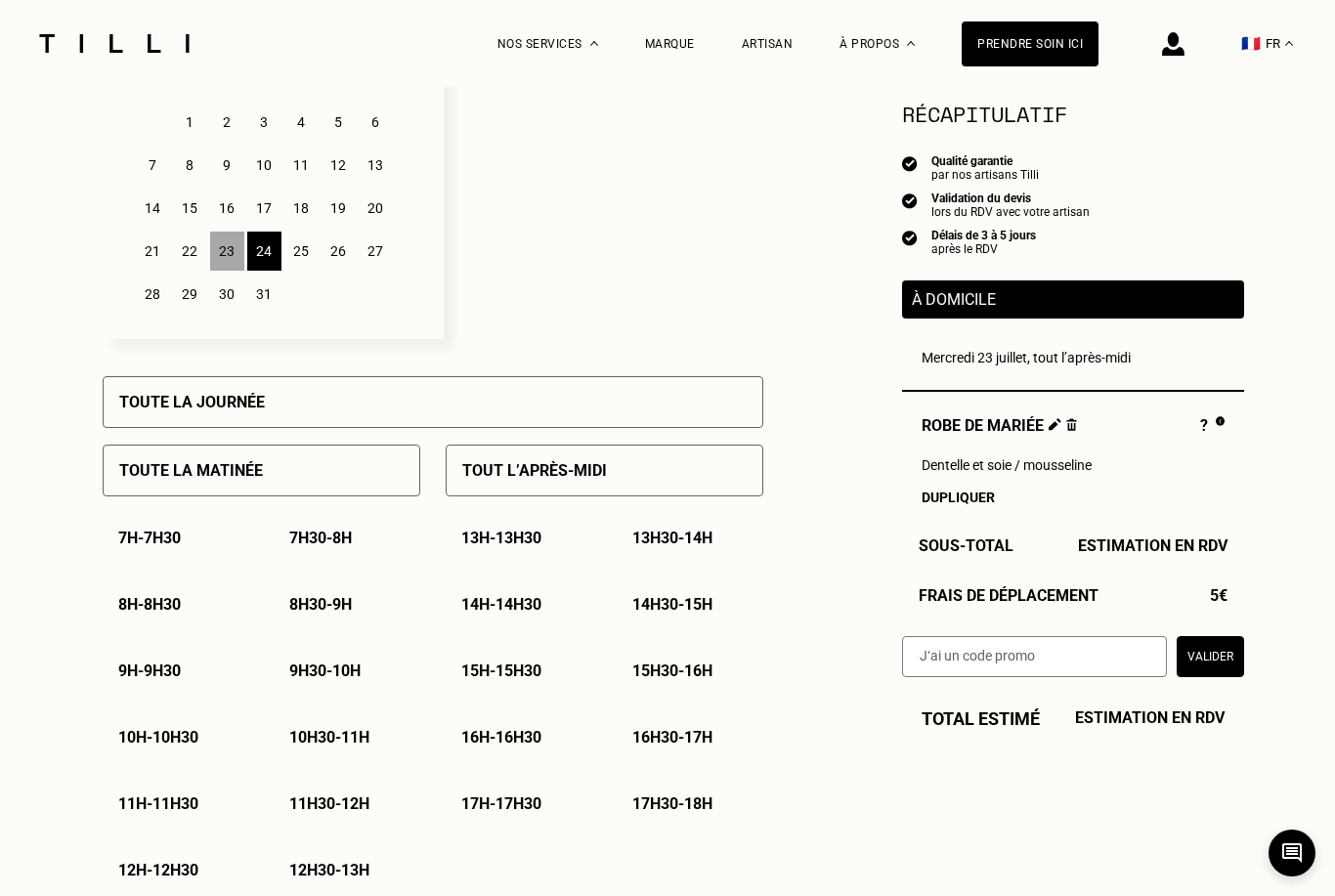 click on "13h  -  13h30" at bounding box center (501, 537) 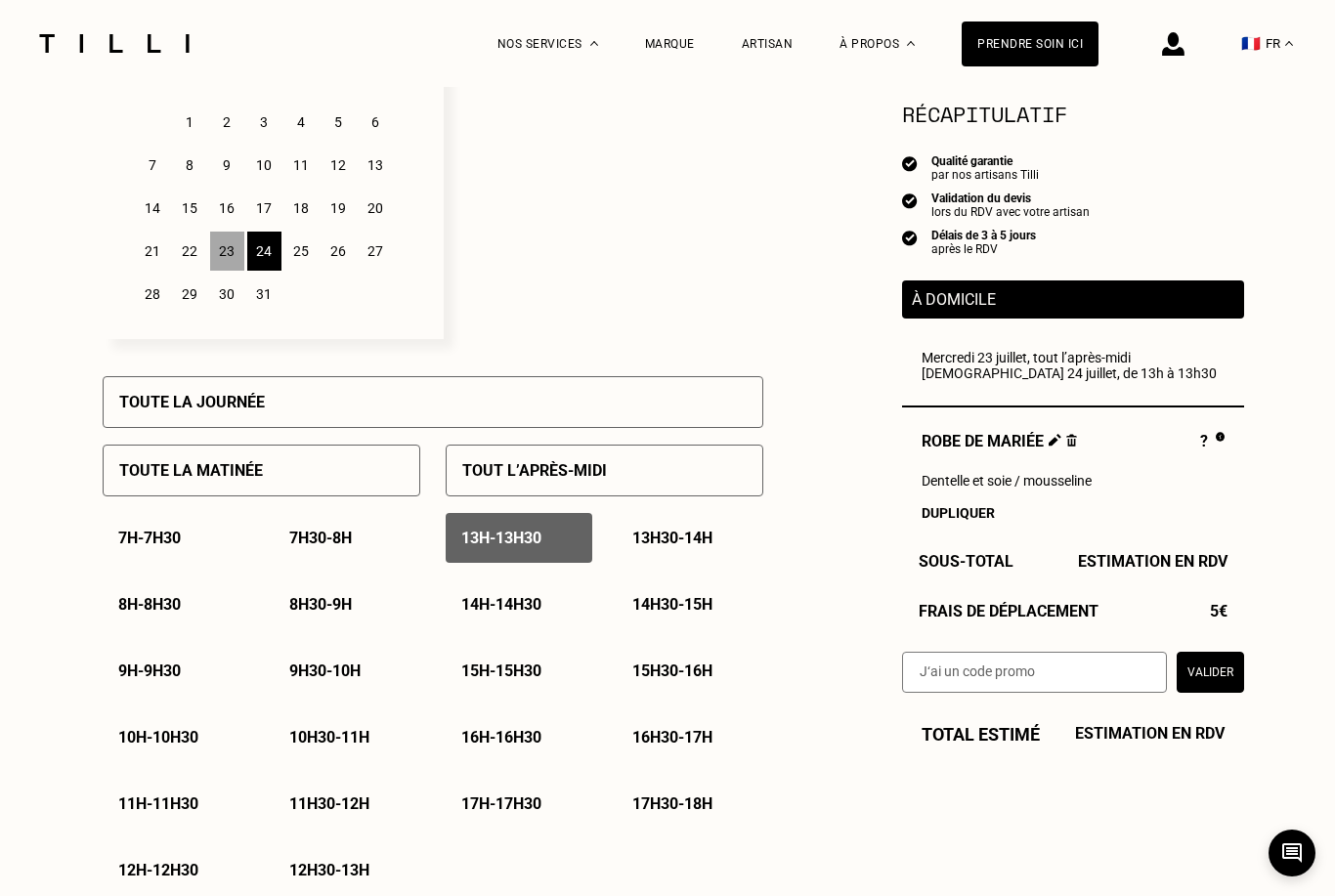 click on "13h30  -  14h" at bounding box center (672, 537) 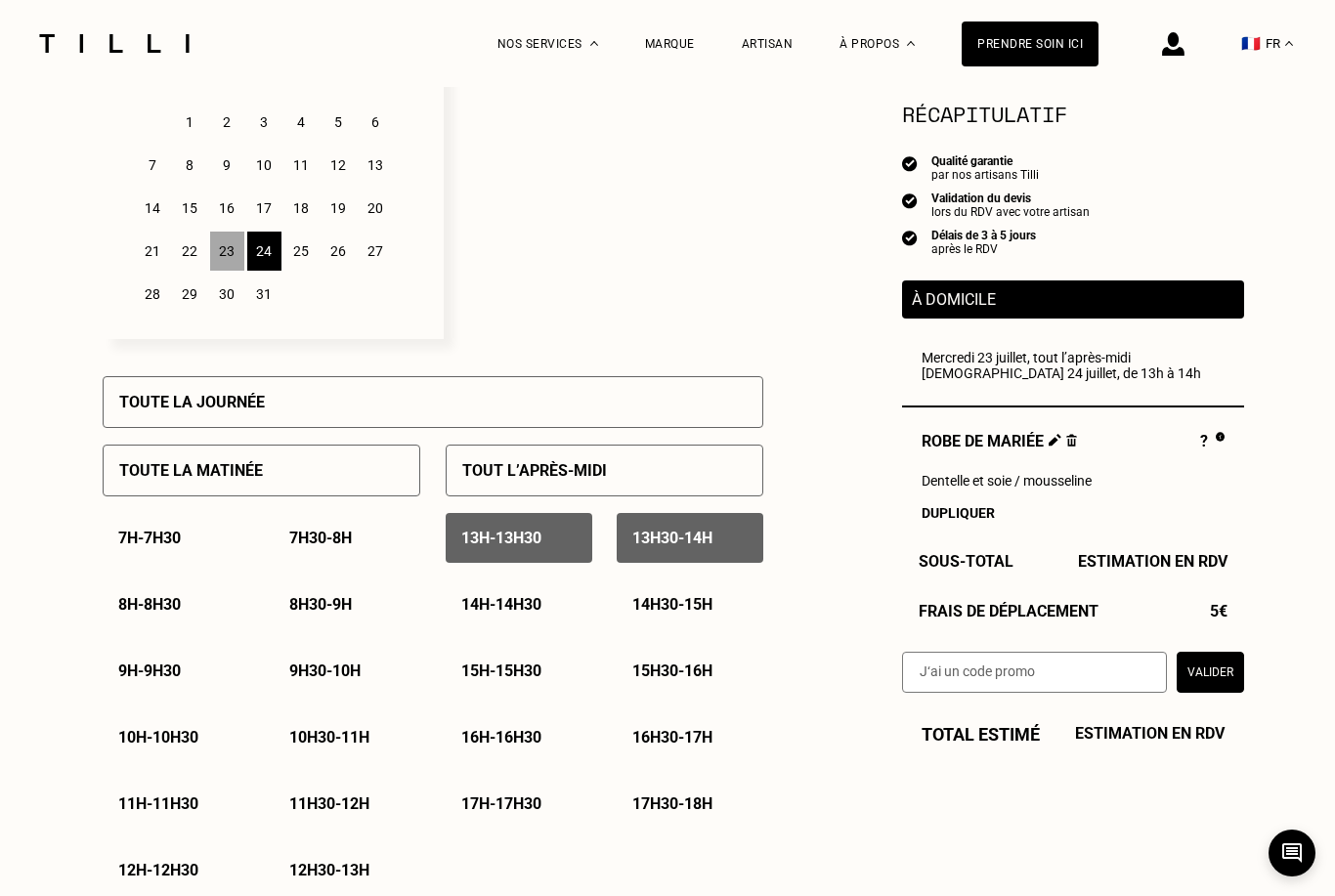 click on "14h  -  14h30" at bounding box center [501, 604] 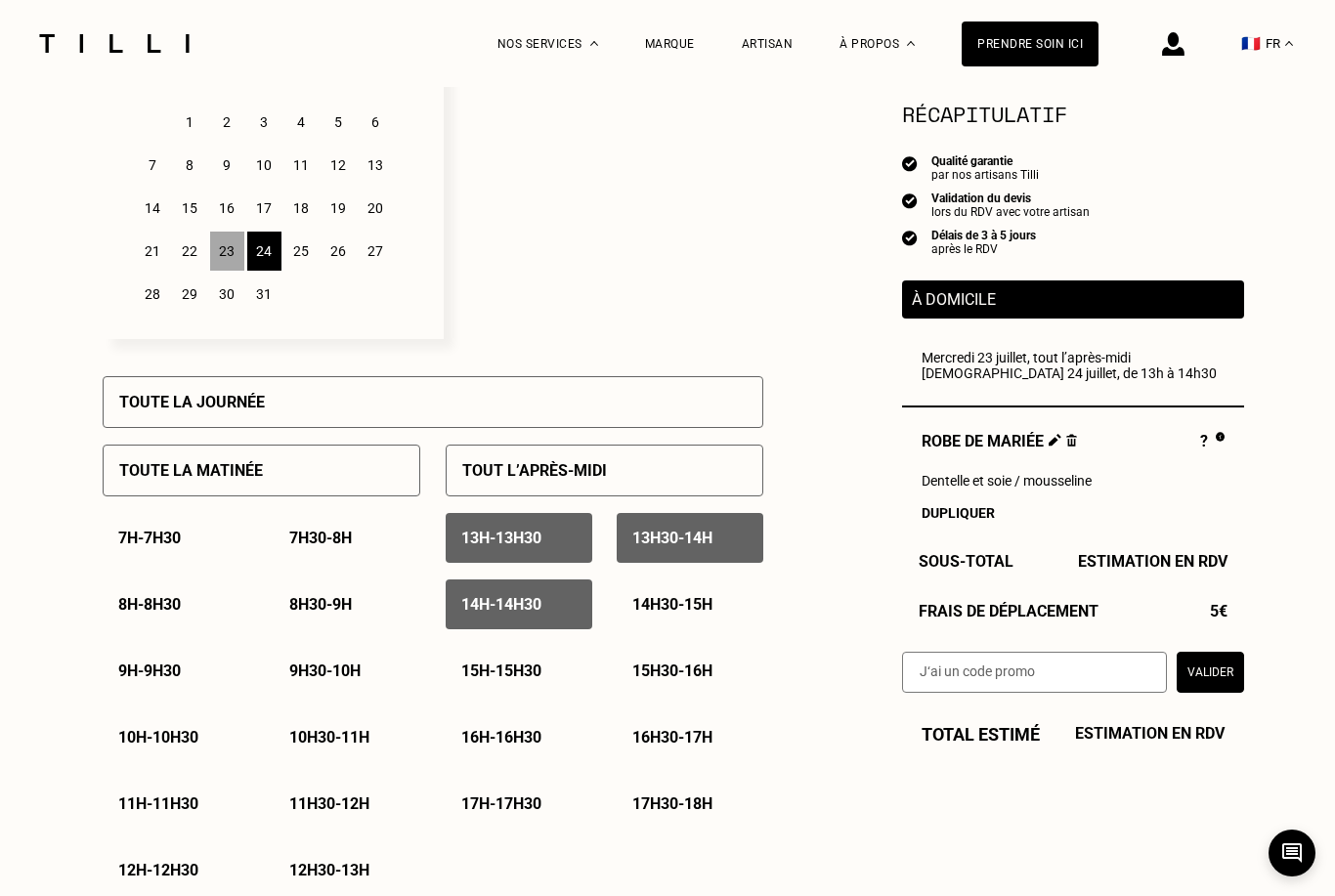 click on "14h30  -  15h" at bounding box center (672, 604) 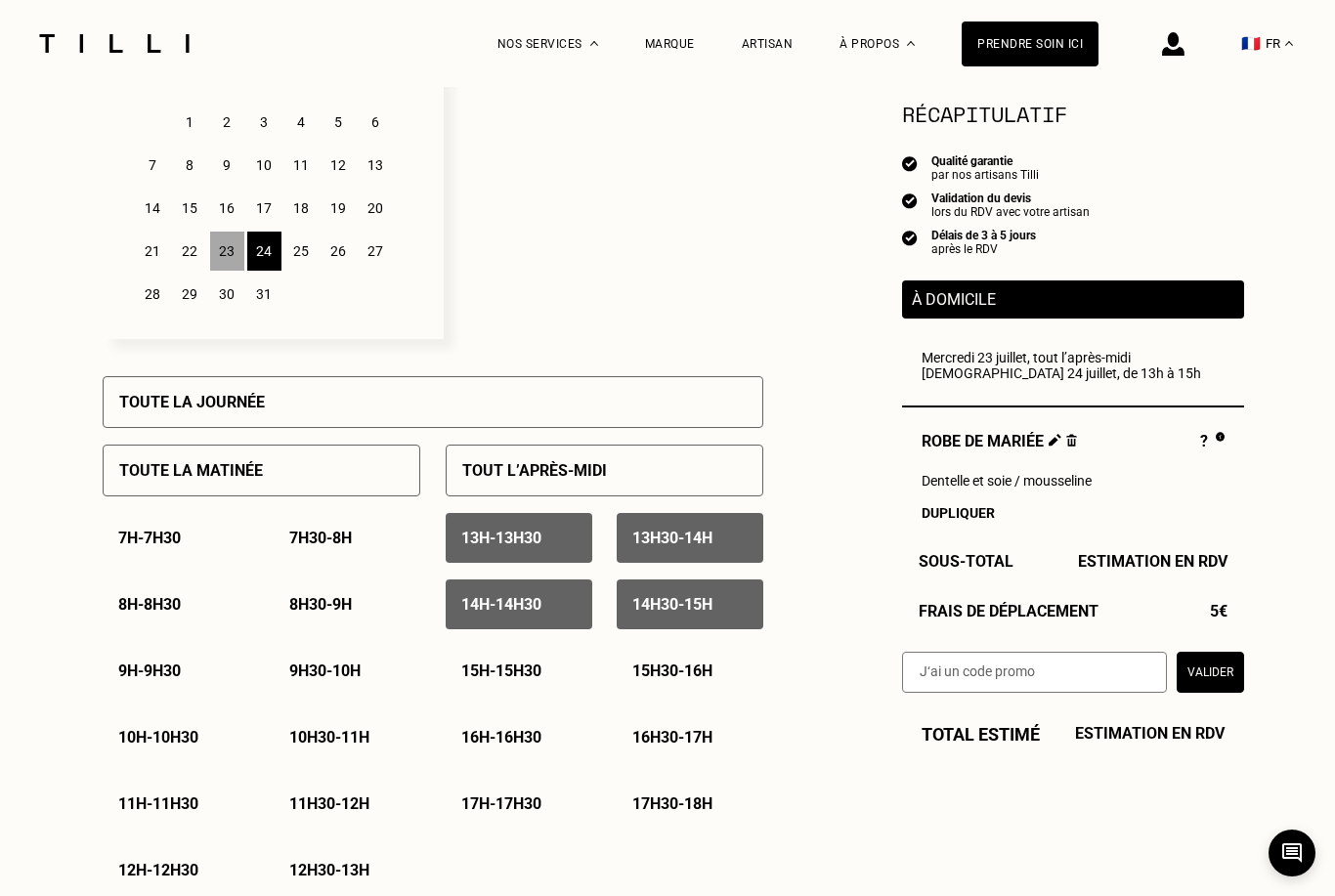 click on "15h  -  15h30" at bounding box center (519, 670) 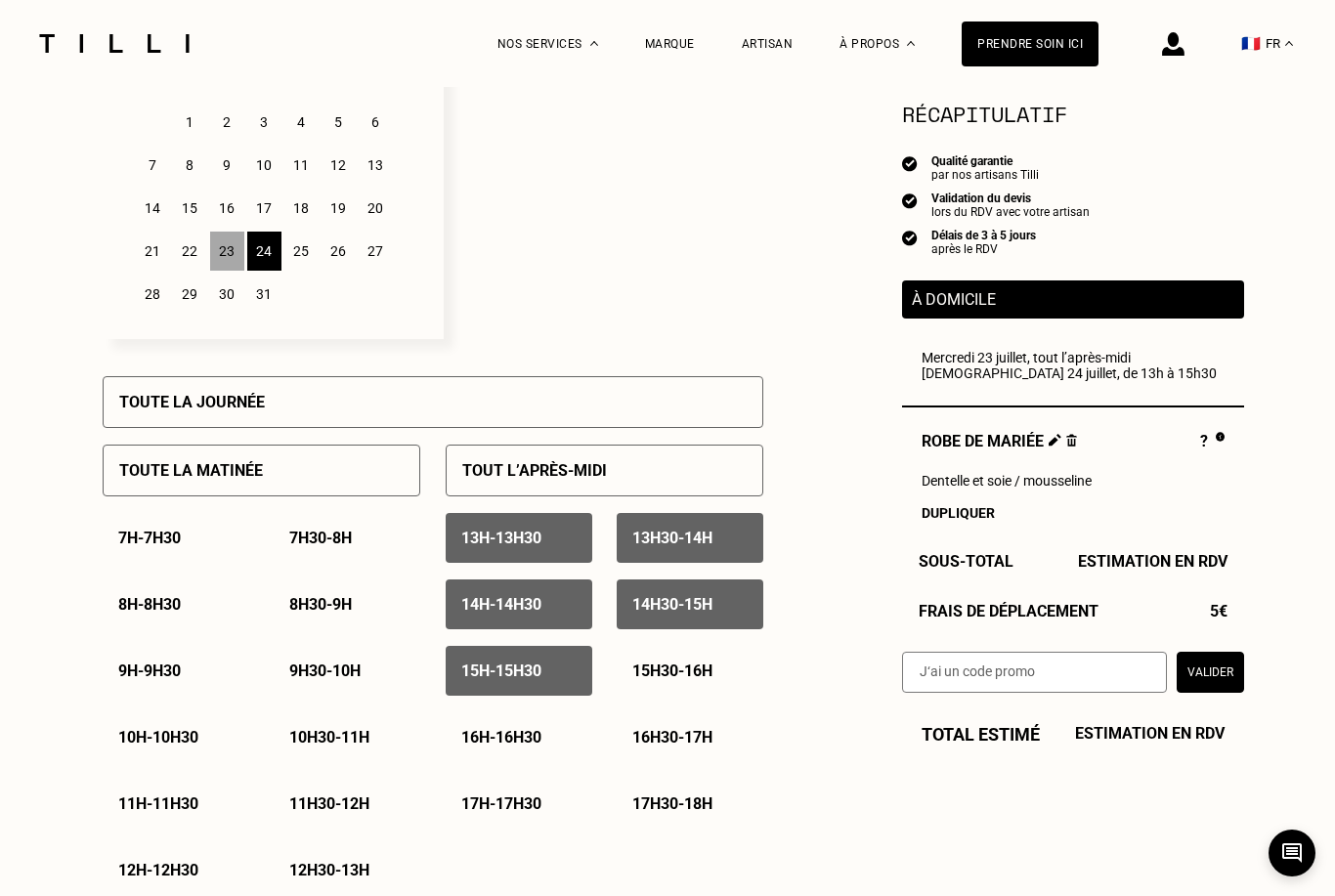click on "15h30  -  16h" at bounding box center (672, 670) 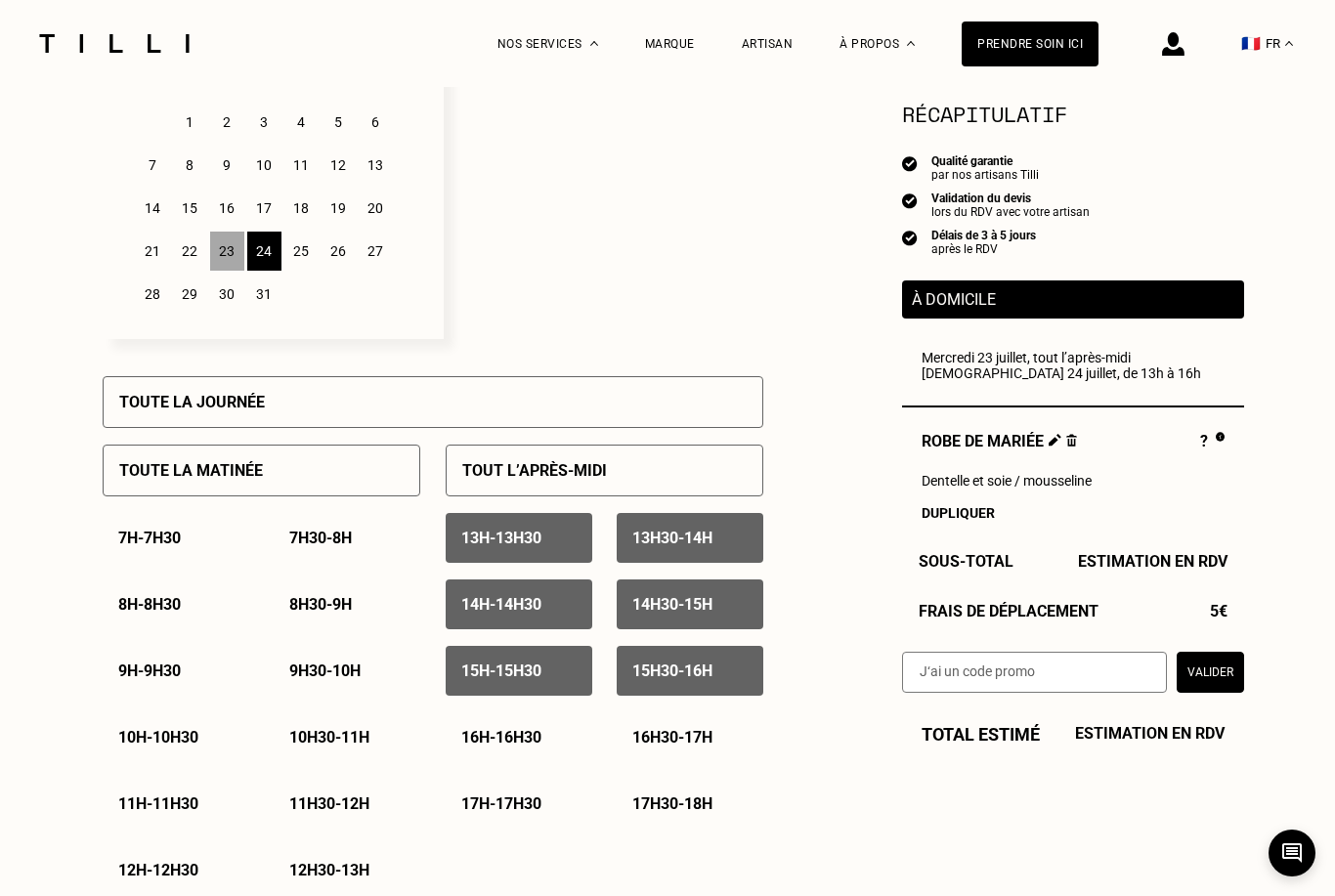 click on "16h  -  16h30" at bounding box center [501, 737] 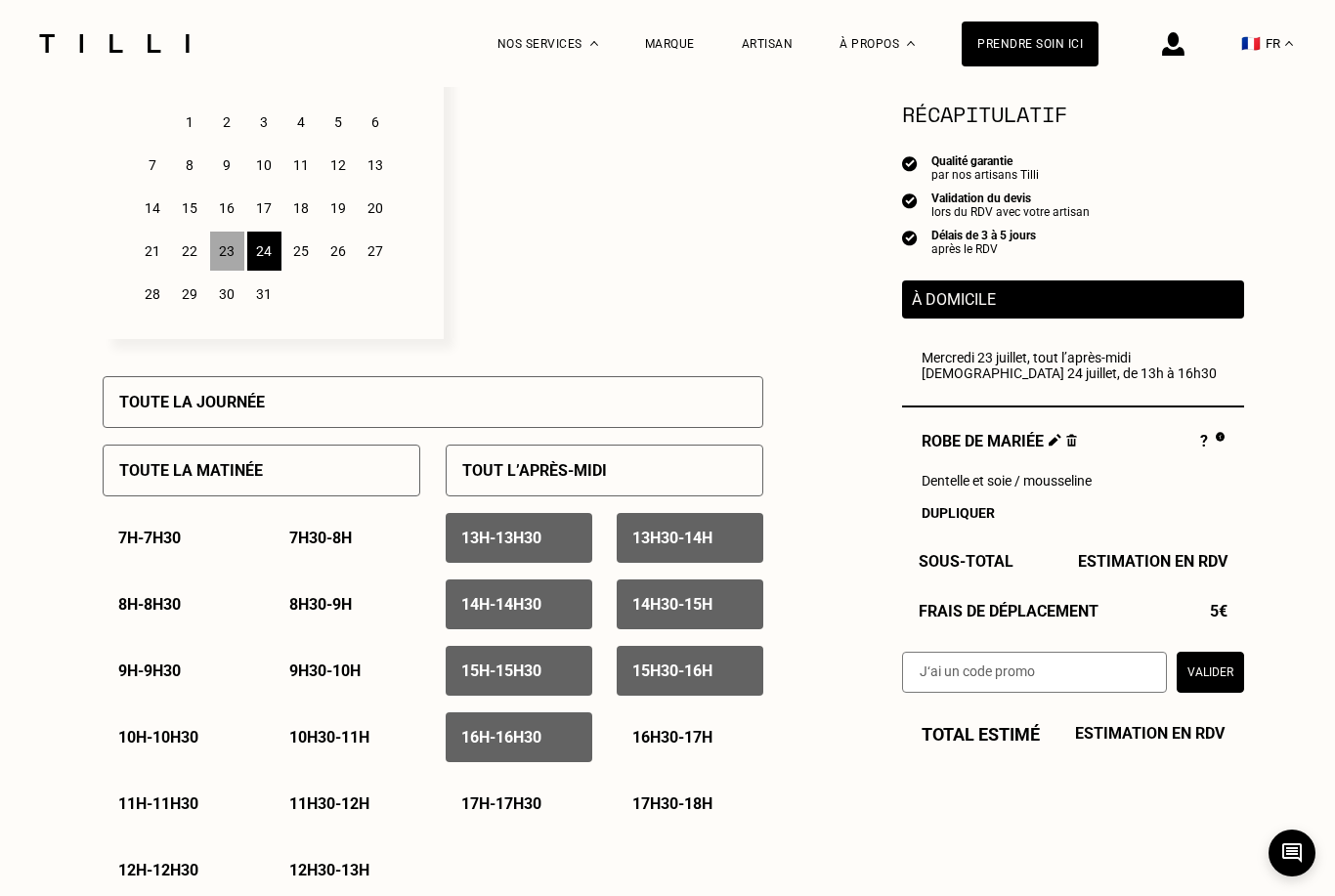 click on "16h30  -  17h" at bounding box center [690, 737] 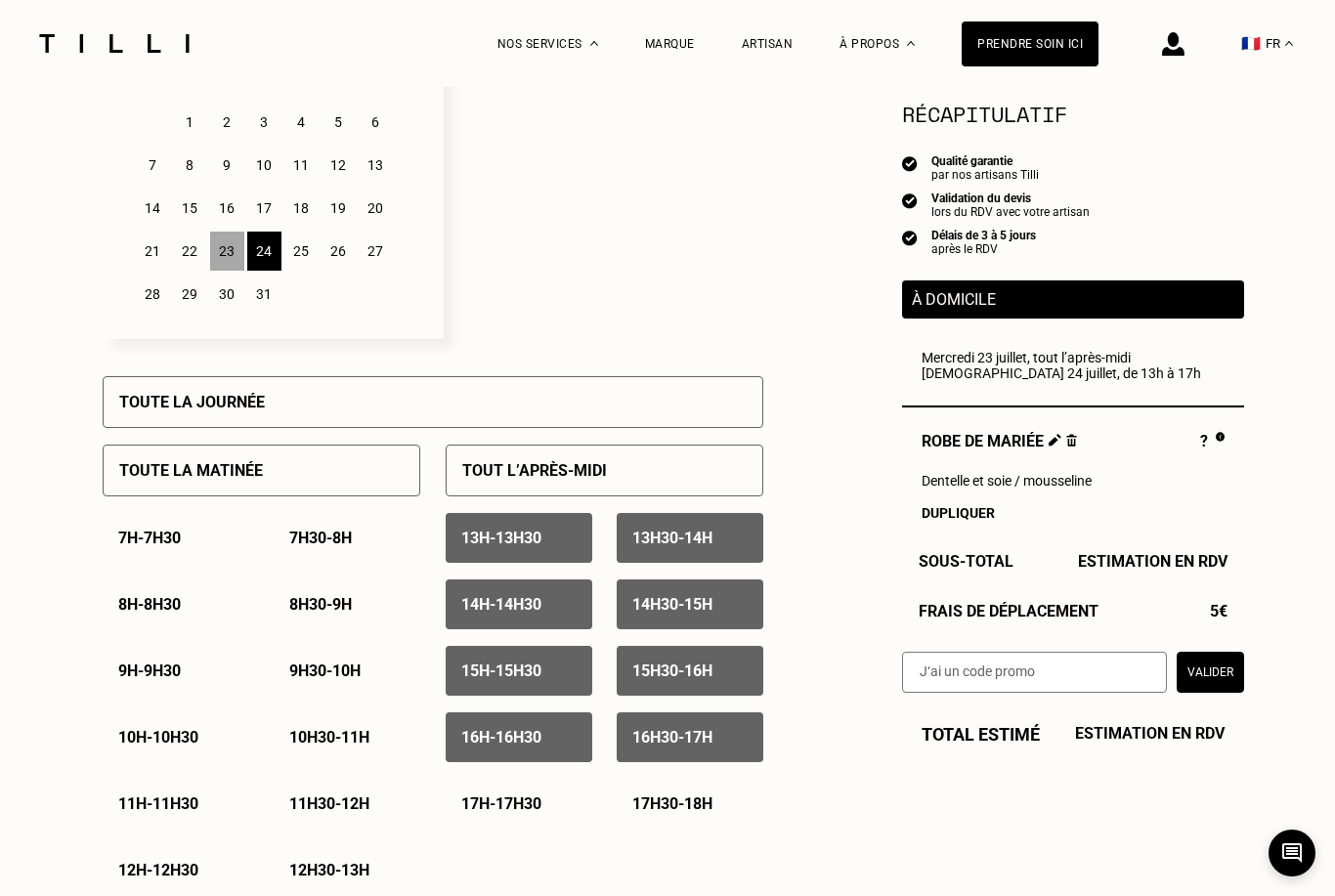 click on "17h  -  17h30" at bounding box center [519, 803] 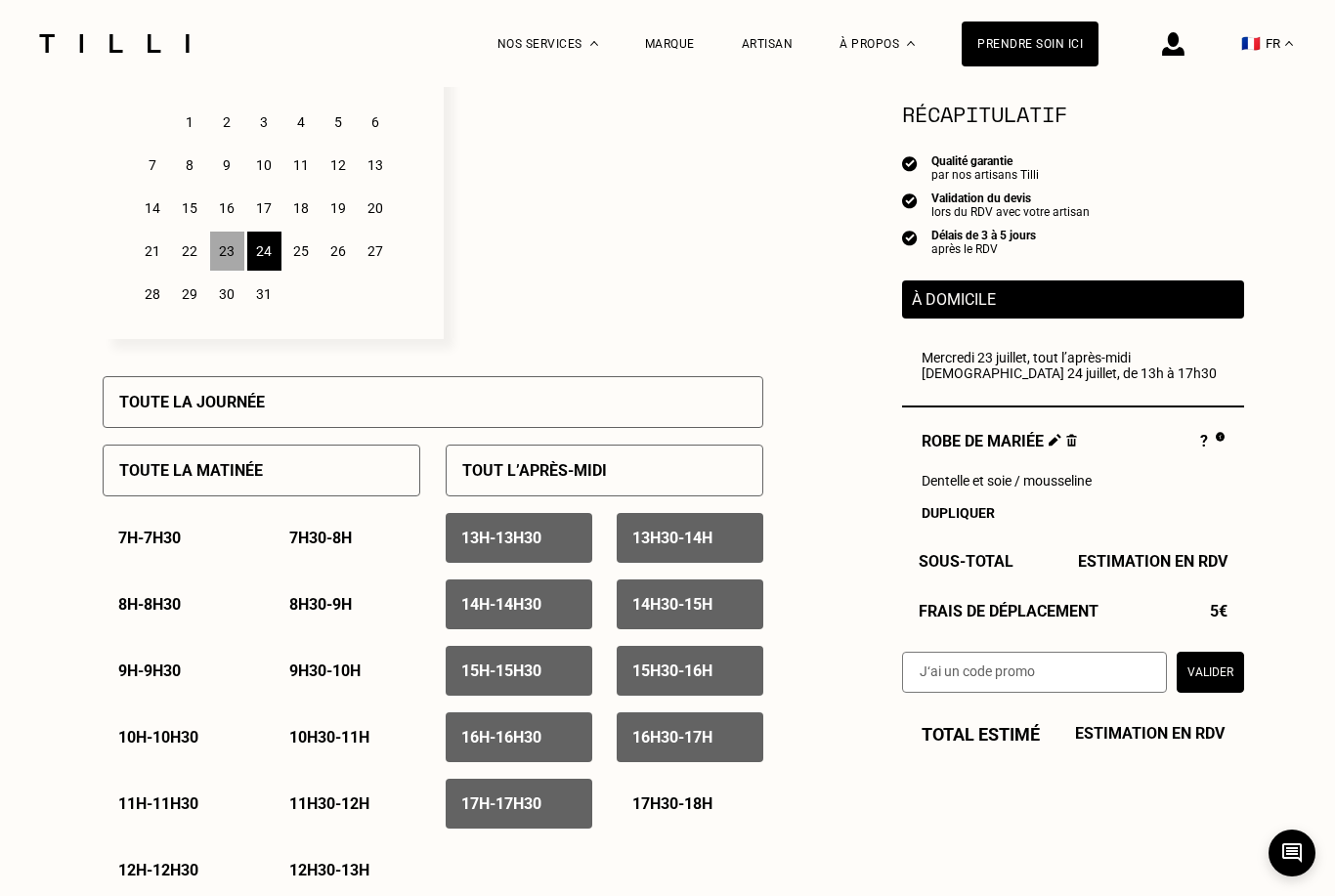 click on "17h30  -  18h" at bounding box center [672, 803] 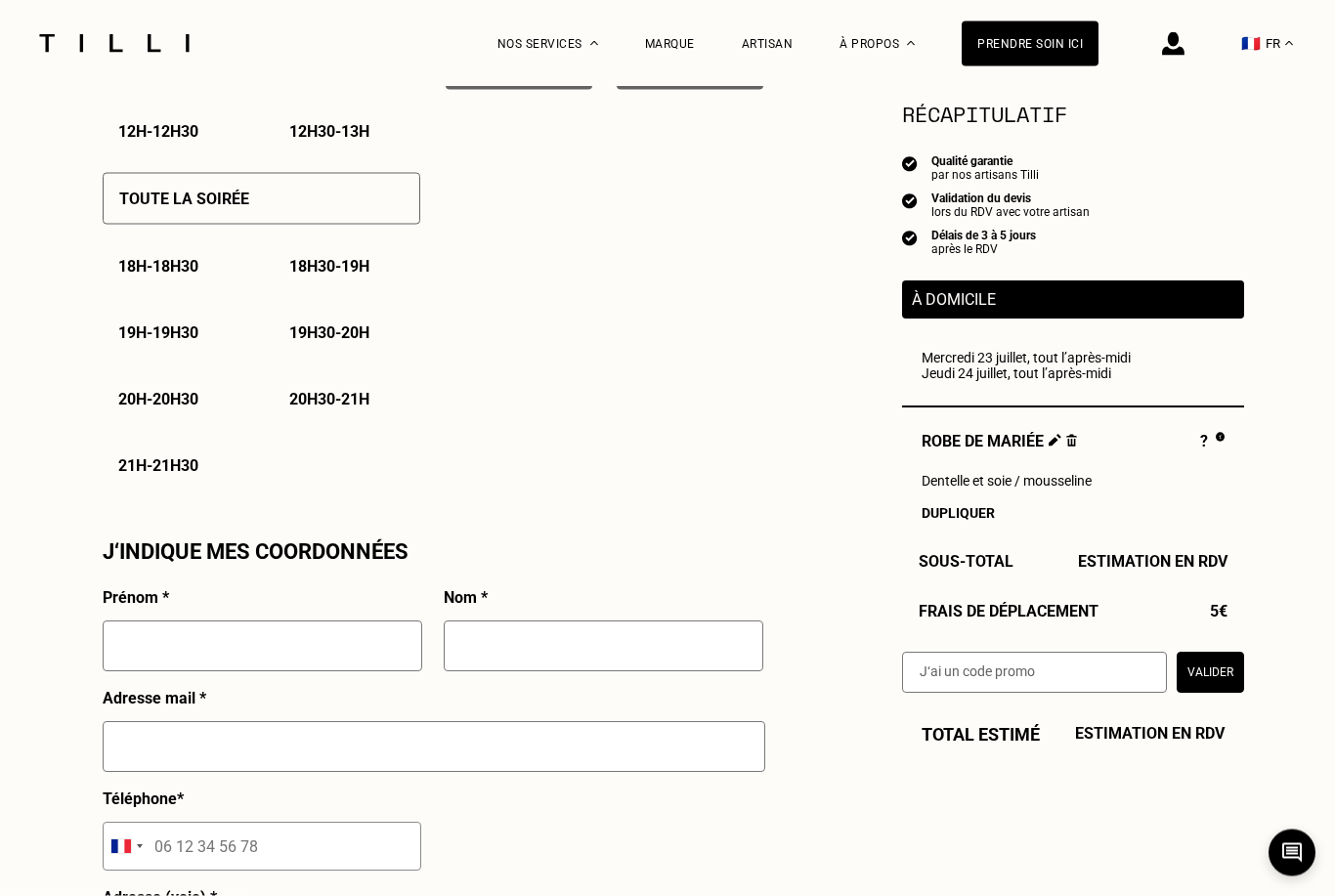 scroll, scrollTop: 1378, scrollLeft: 0, axis: vertical 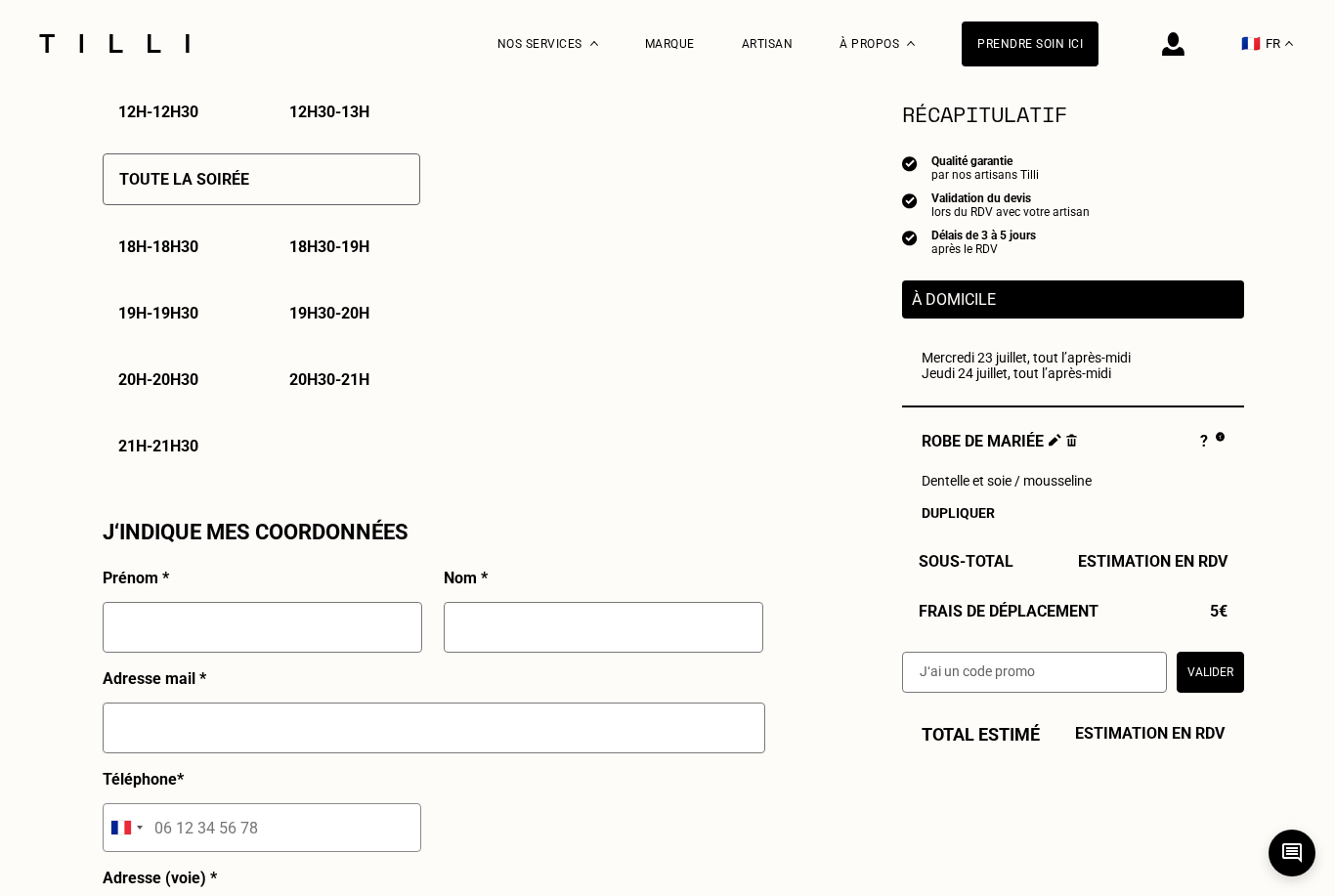 click at bounding box center (262, 627) 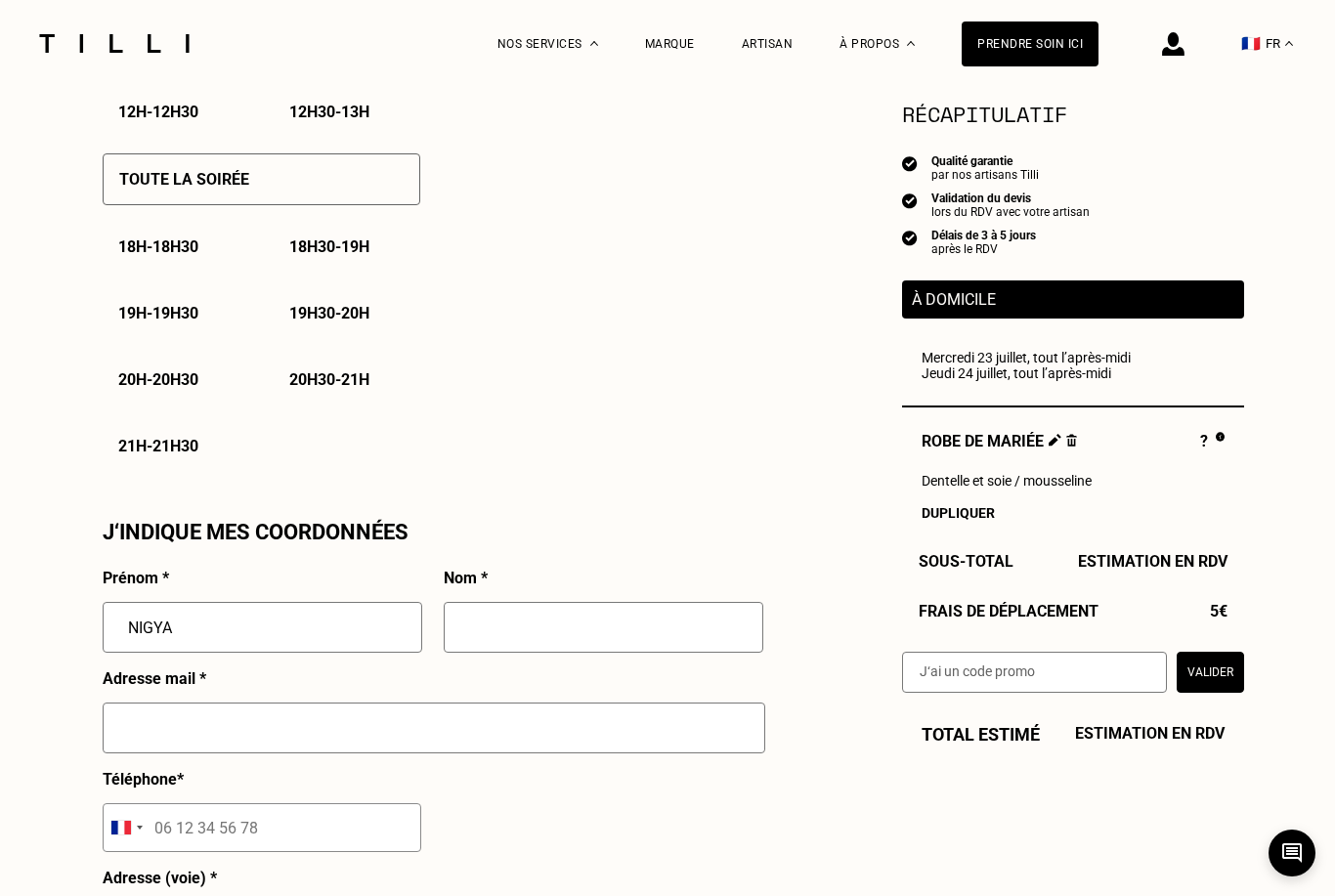 type on "NIGYA" 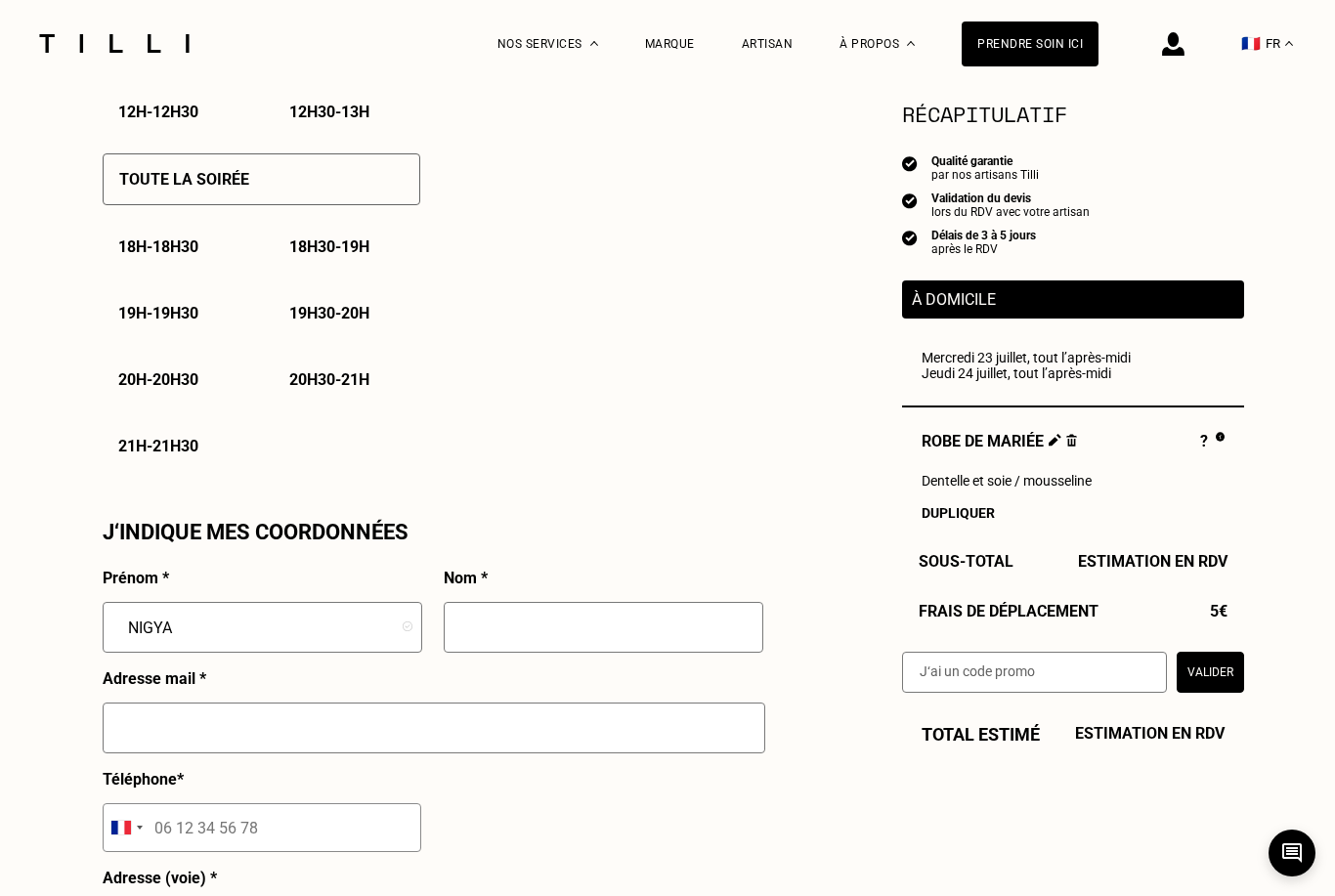 click at bounding box center [603, 627] 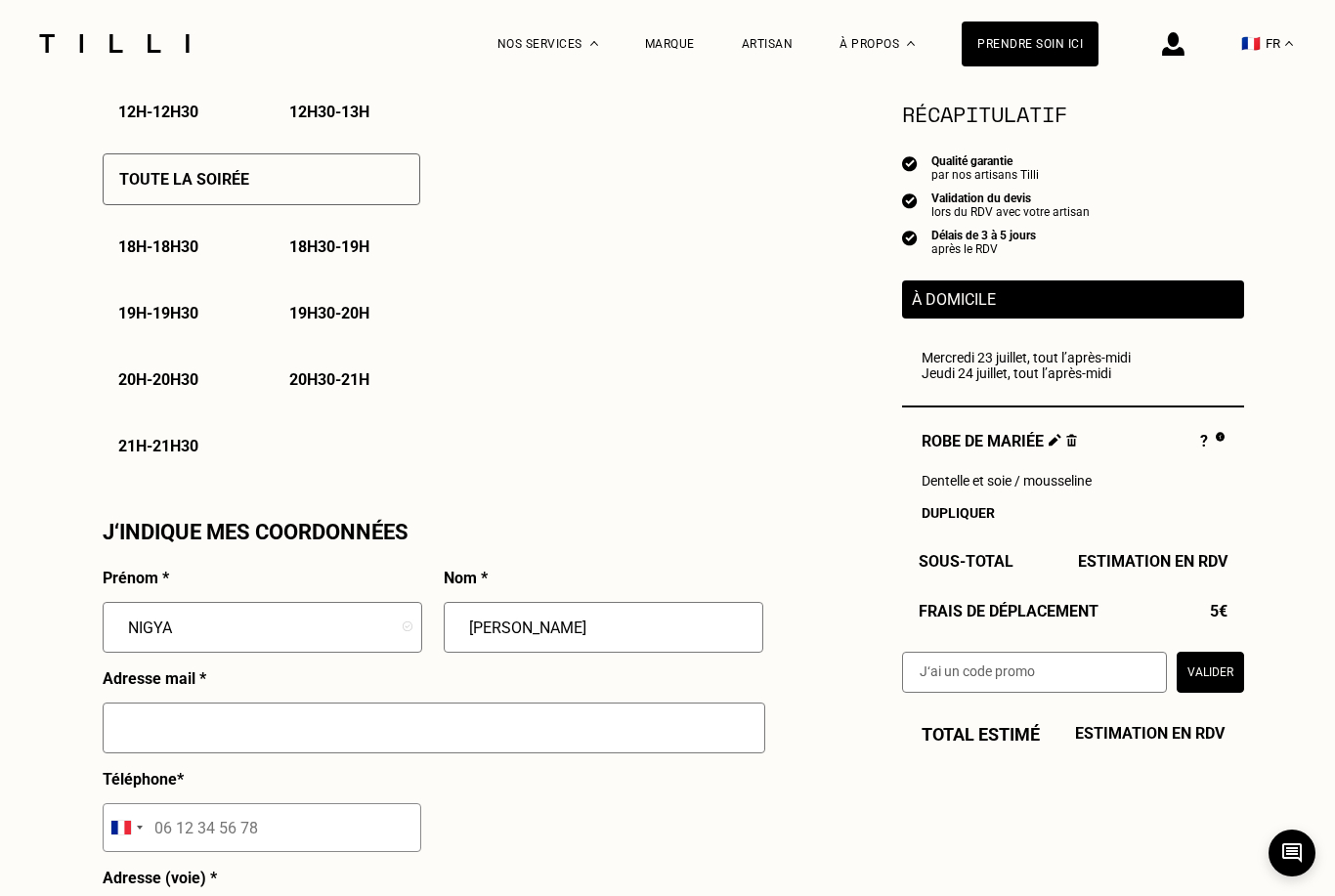 type on "[PERSON_NAME]" 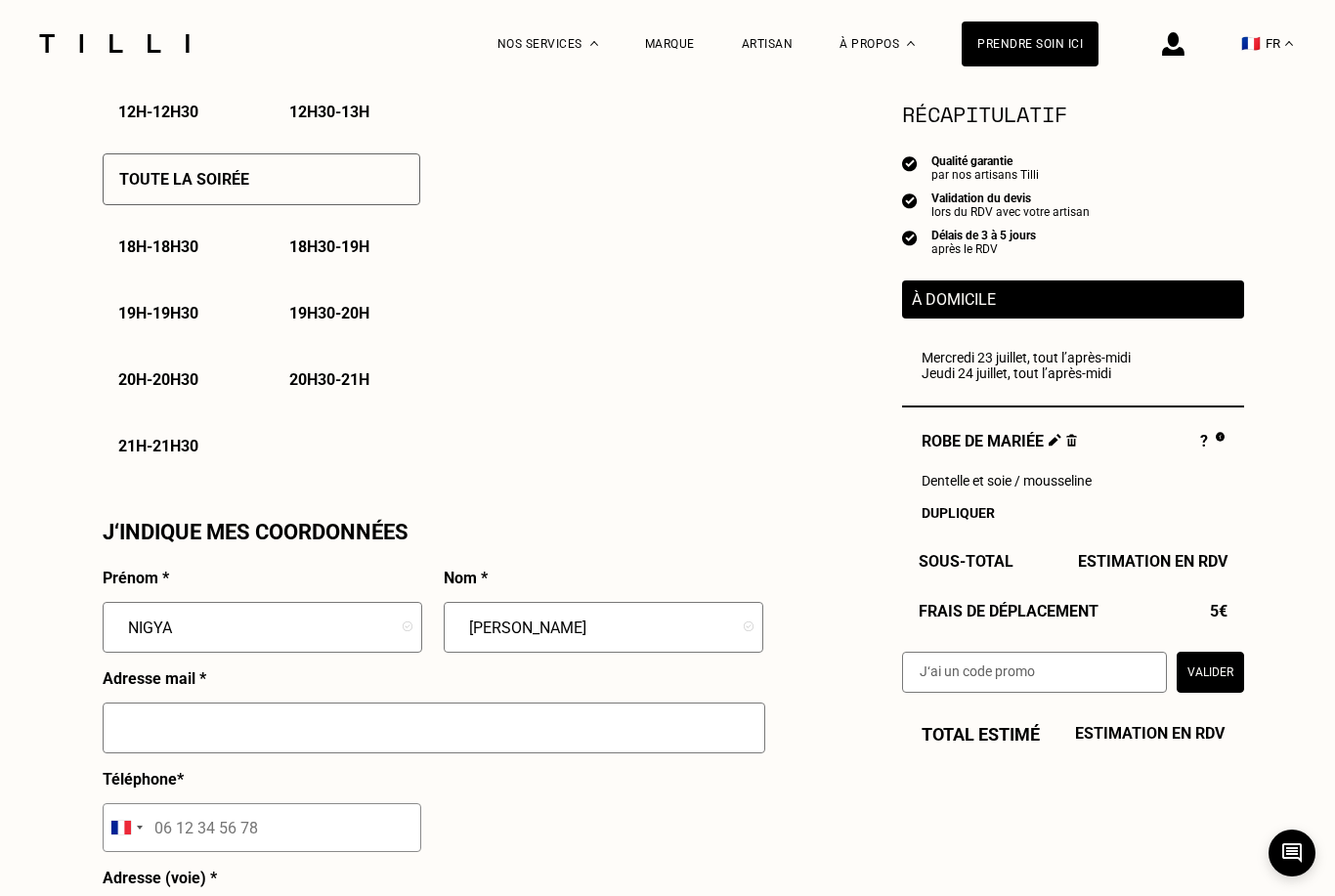 click at bounding box center (434, 728) 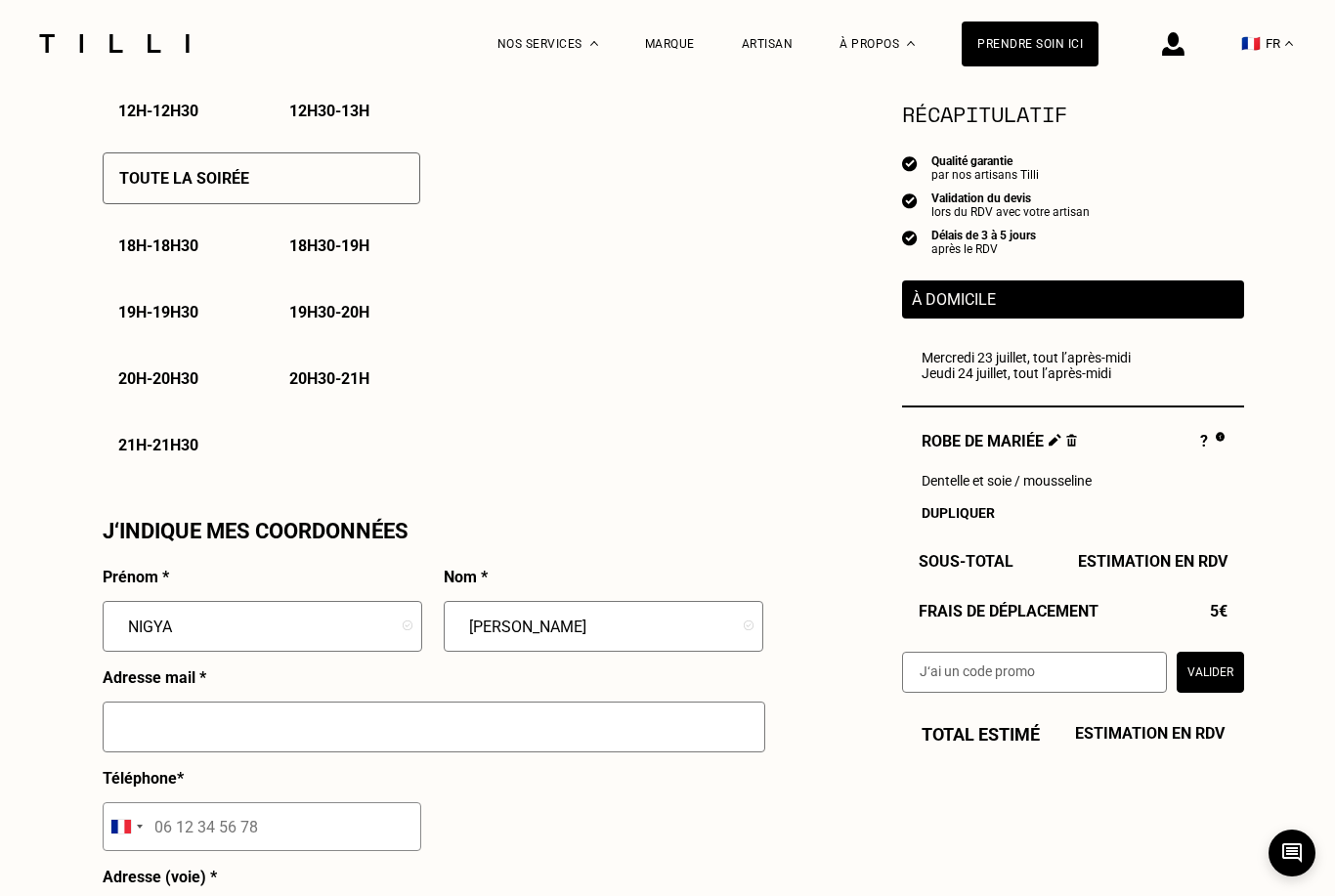 scroll, scrollTop: 1378, scrollLeft: 0, axis: vertical 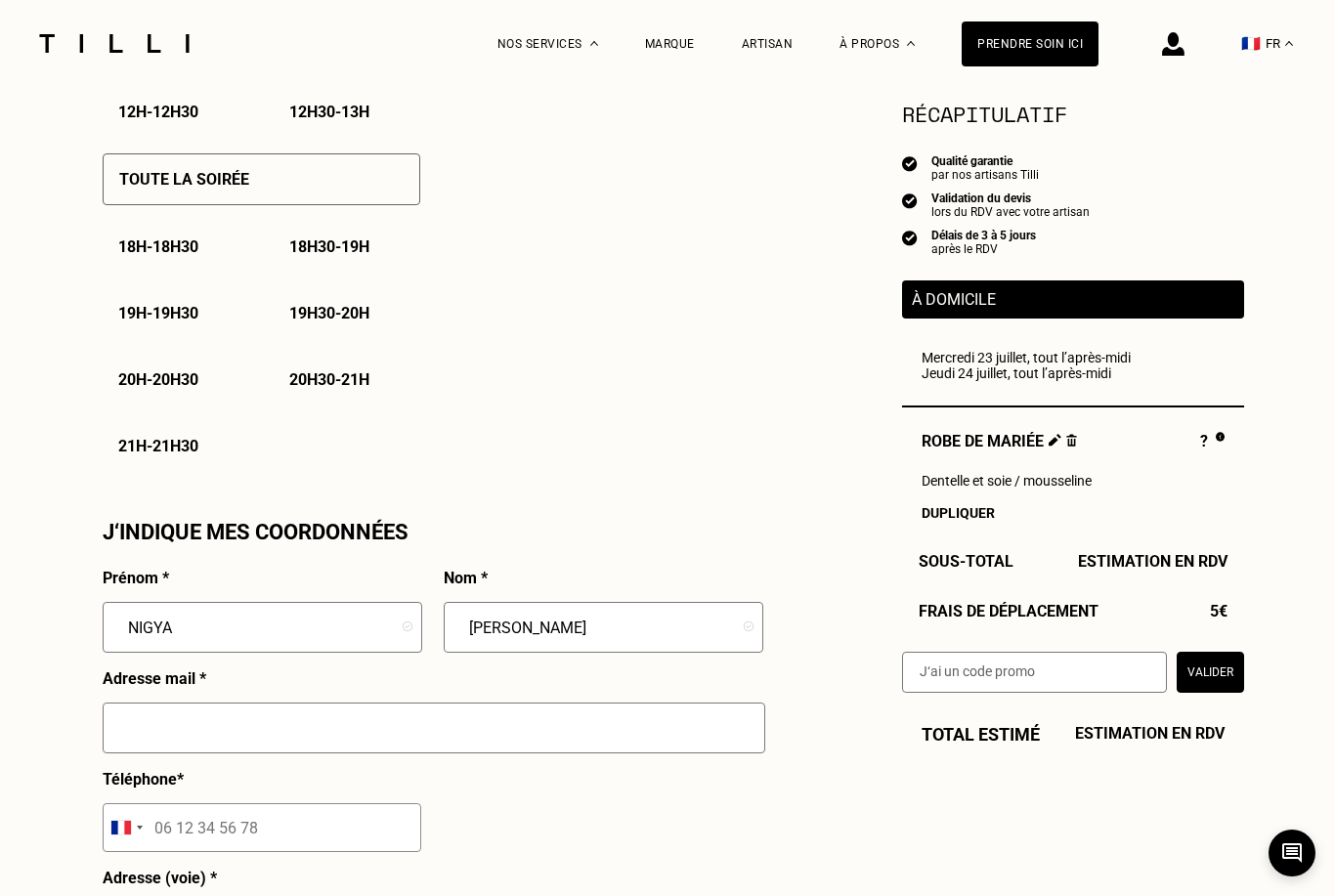 paste on "[EMAIL_ADDRESS][DOMAIN_NAME]" 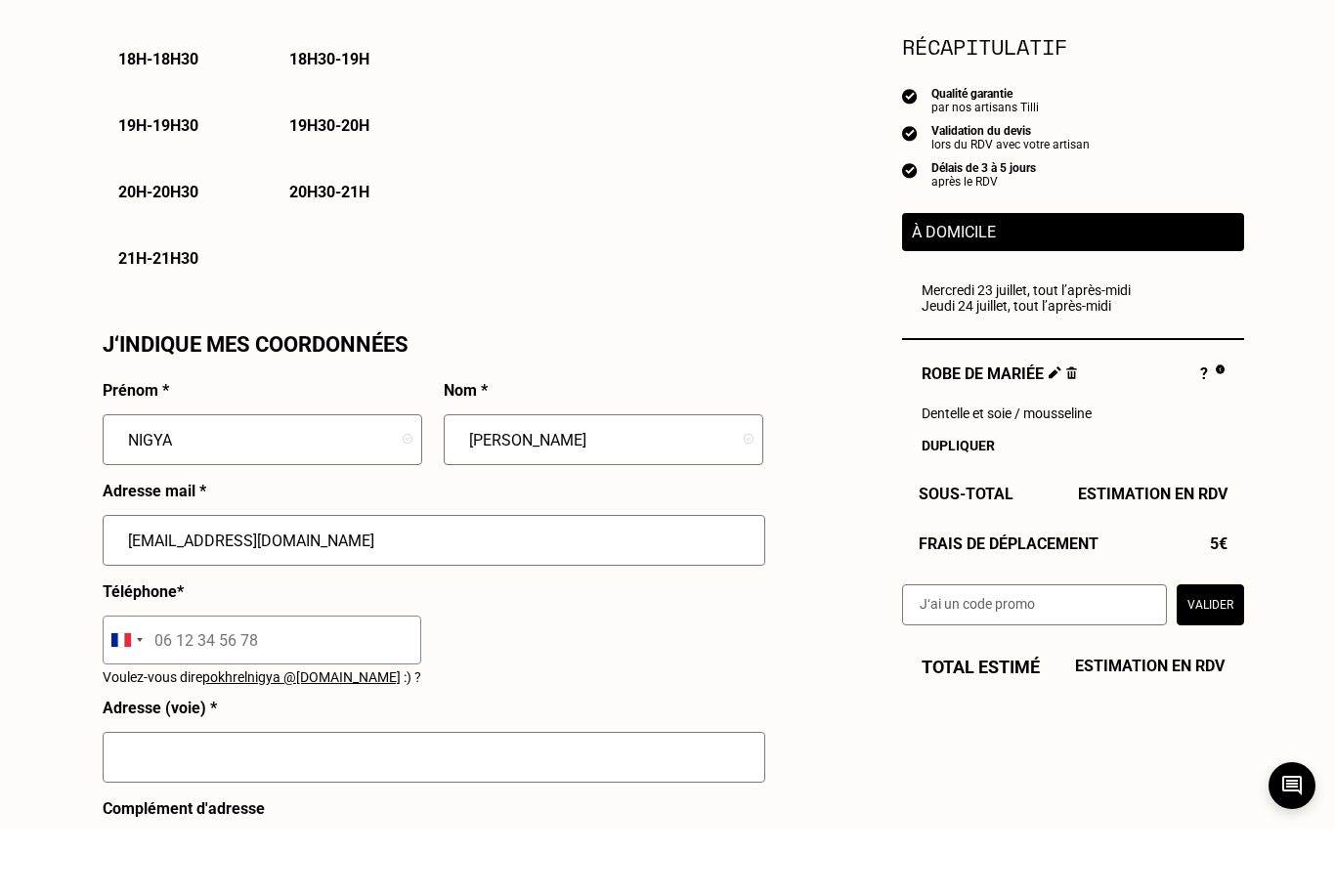 scroll, scrollTop: 1500, scrollLeft: 0, axis: vertical 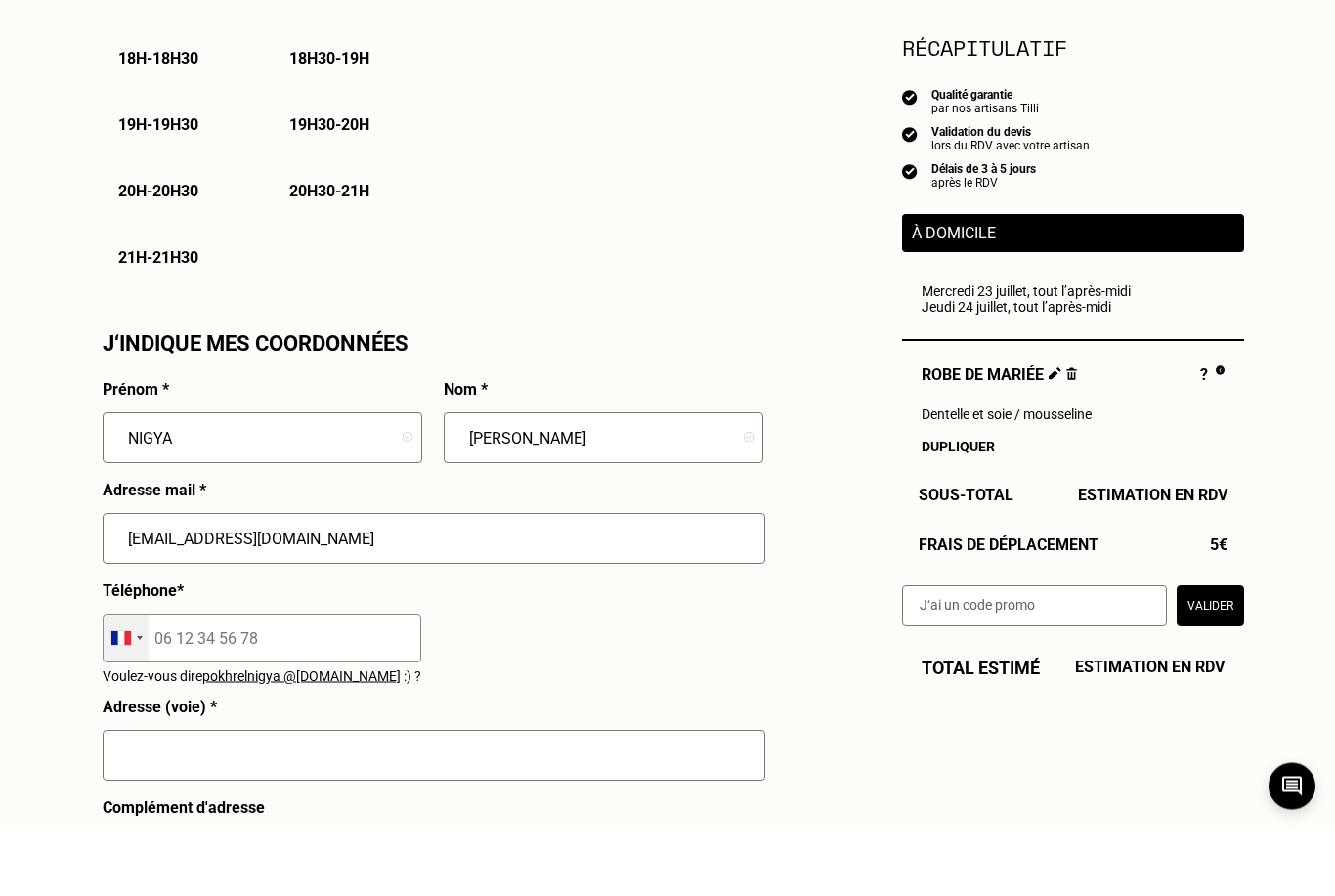 type on "[EMAIL_ADDRESS][DOMAIN_NAME]" 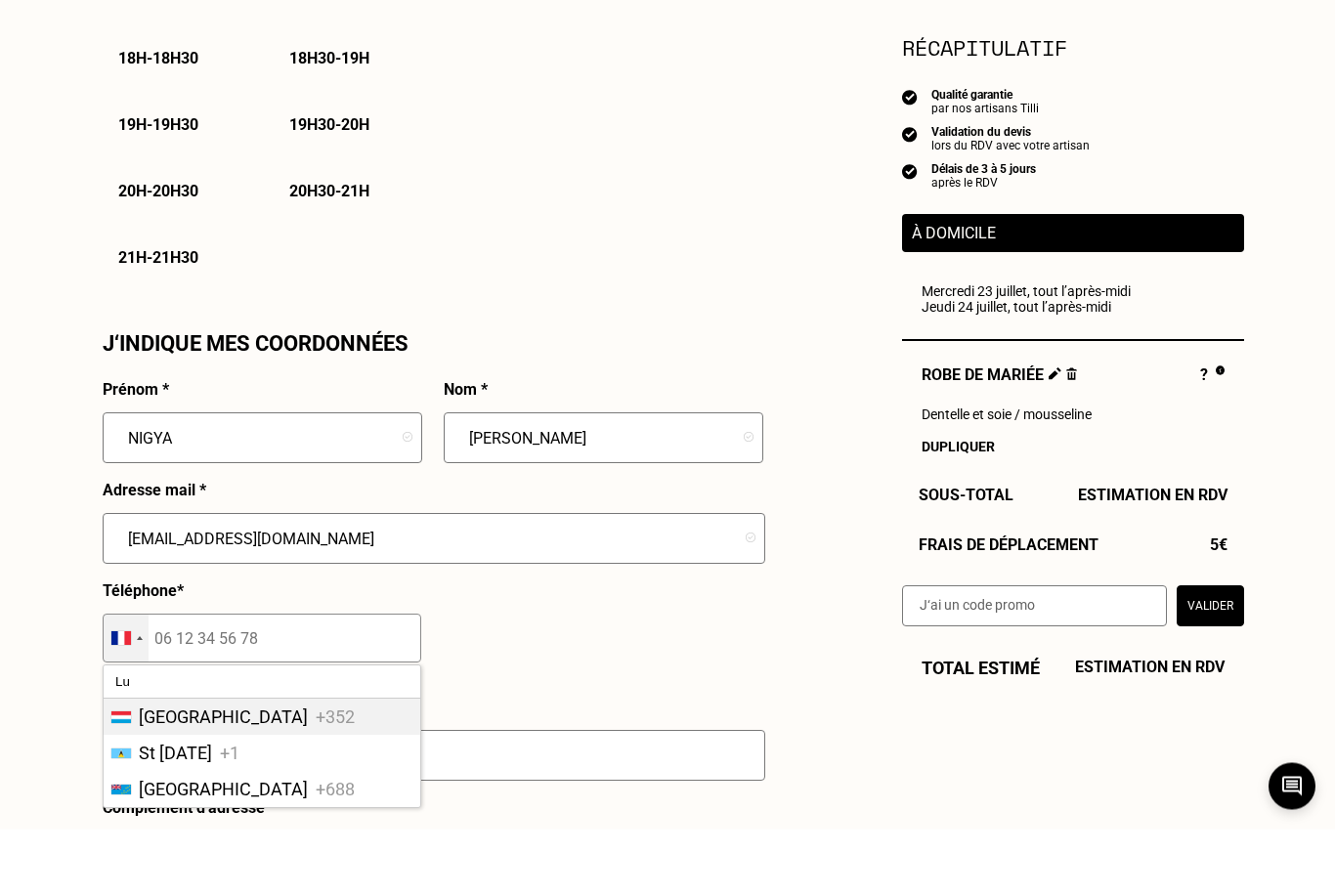 type on "Lu" 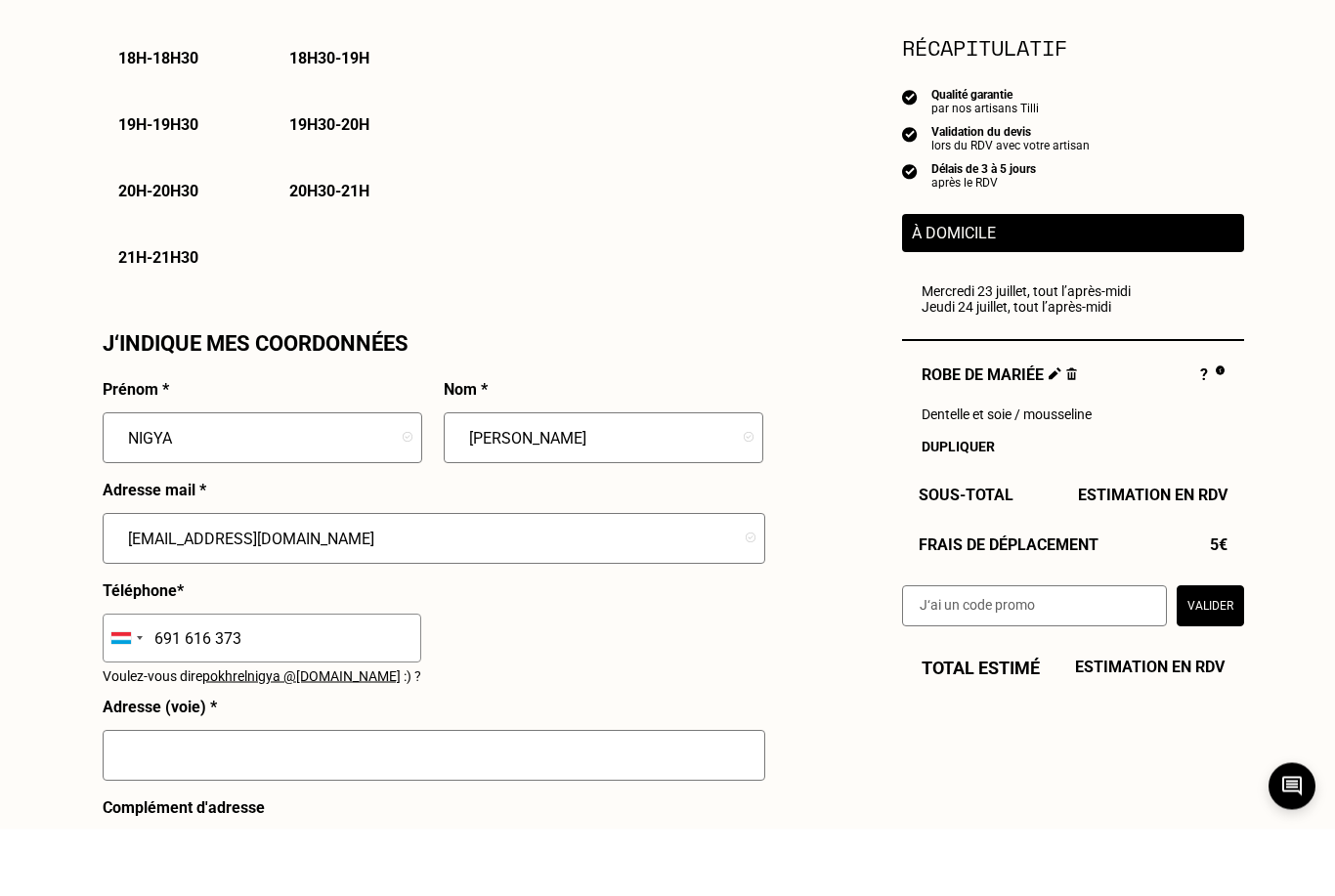 type on "691 616 373" 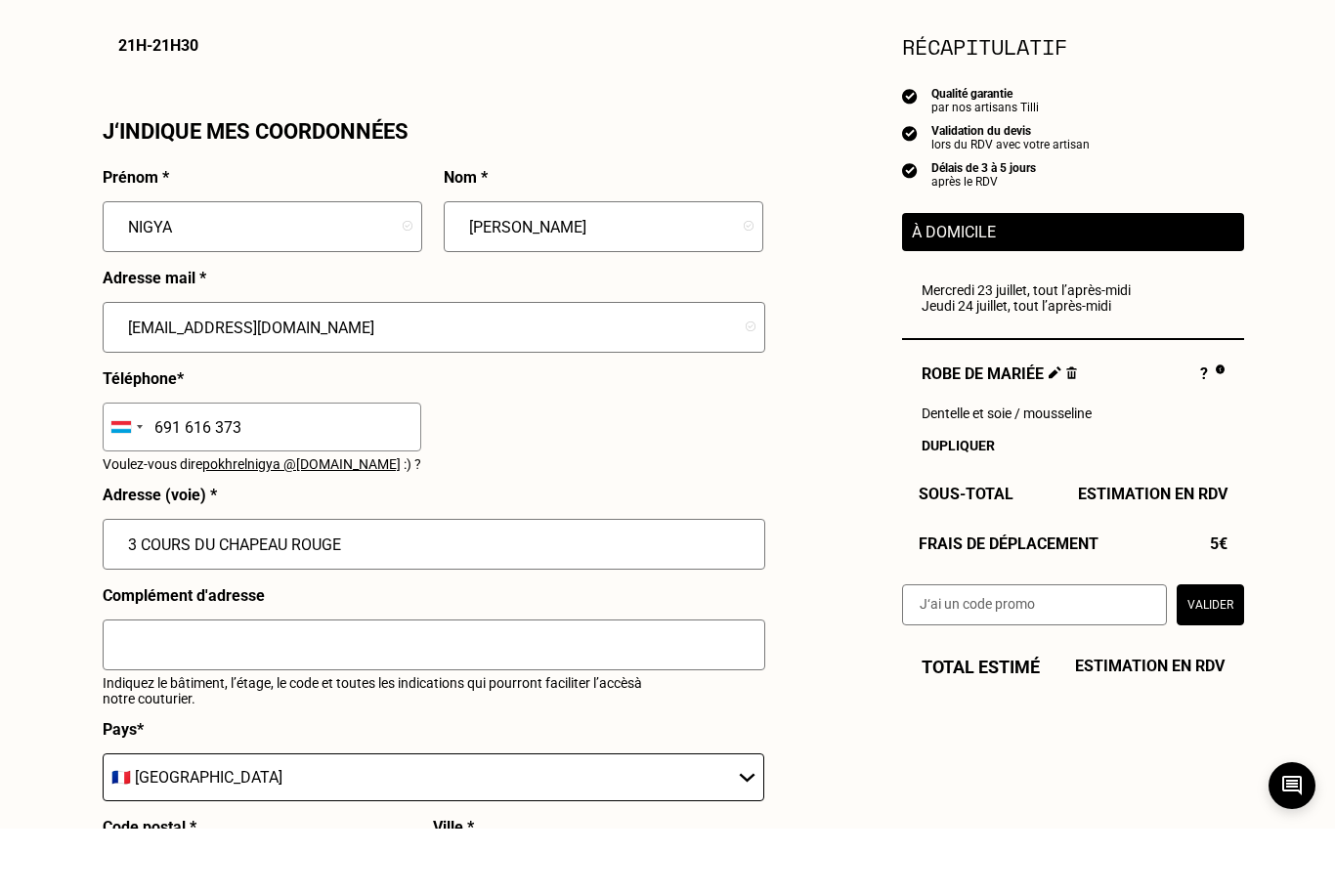 scroll, scrollTop: 1725, scrollLeft: 0, axis: vertical 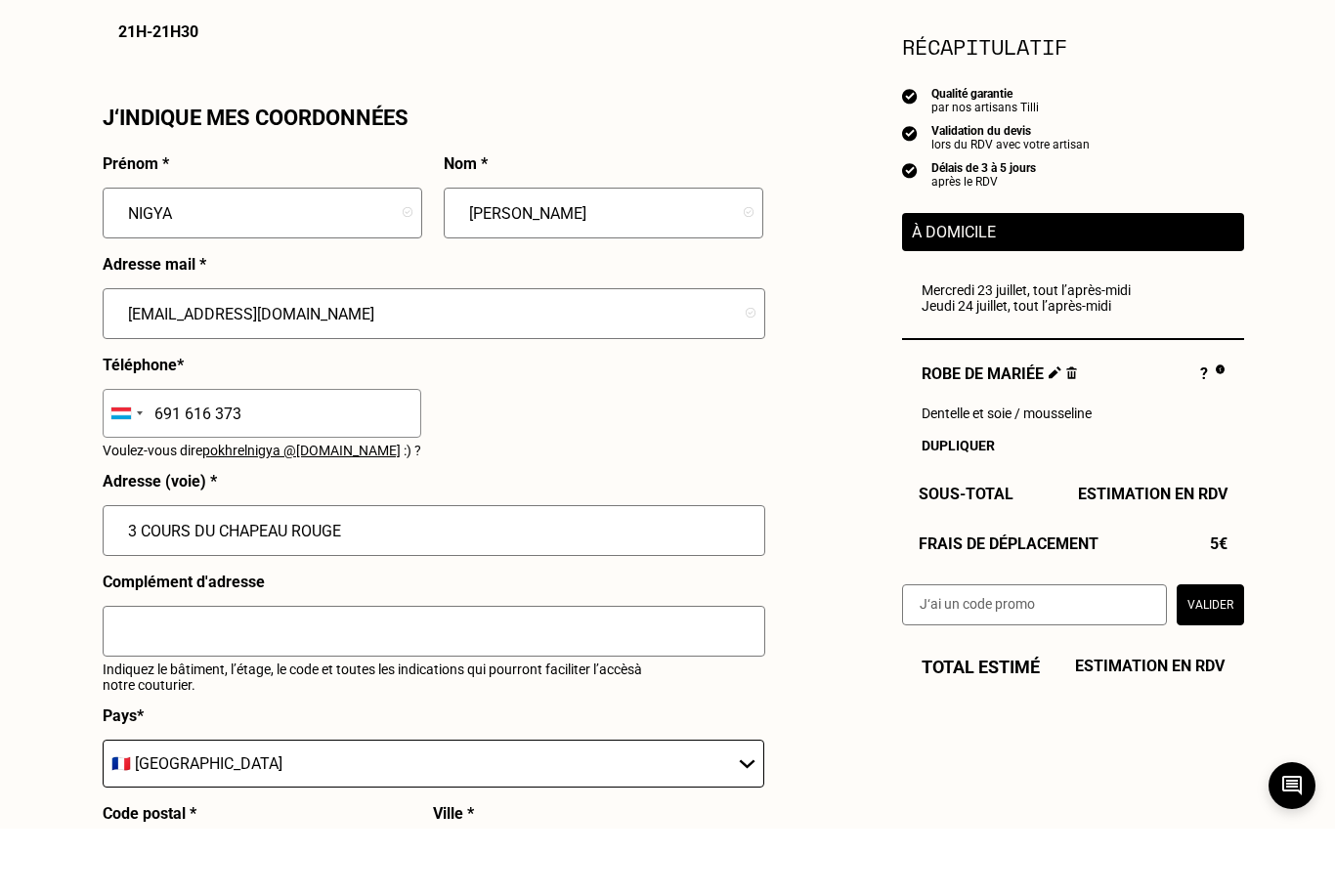 type on "3 COURS DU CHAPEAU ROUGE" 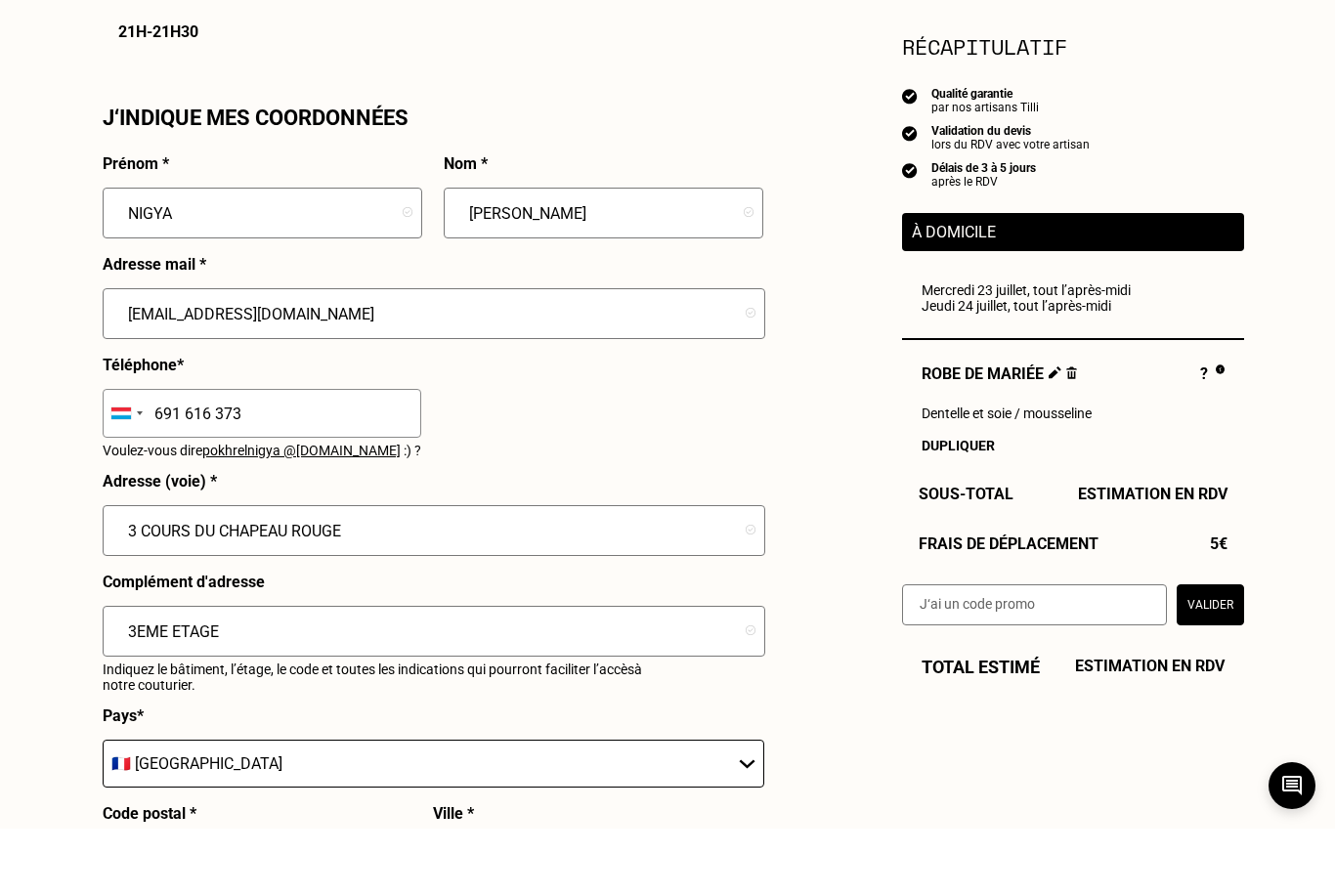 scroll, scrollTop: 1839, scrollLeft: 0, axis: vertical 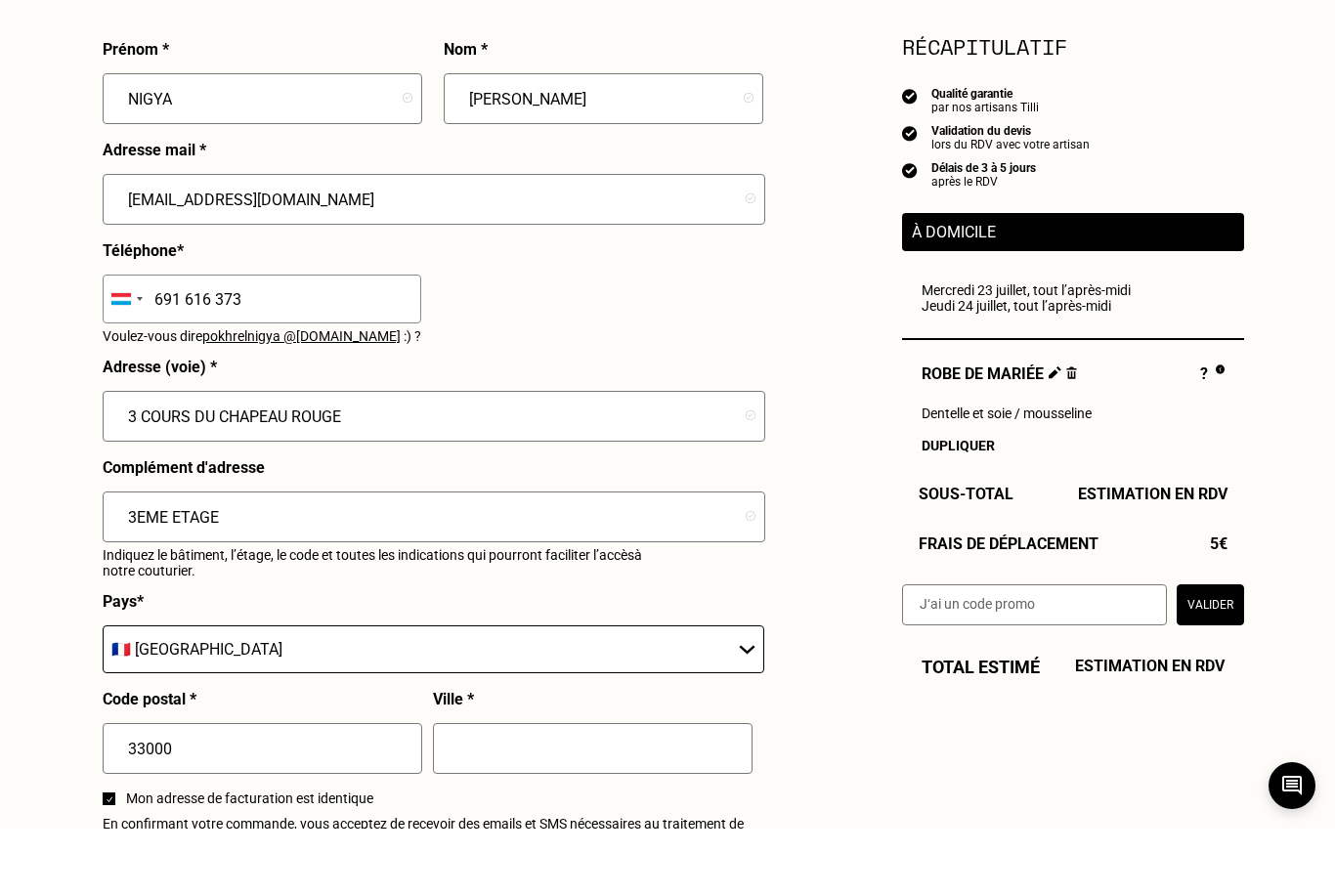type on "3EME ETAGE" 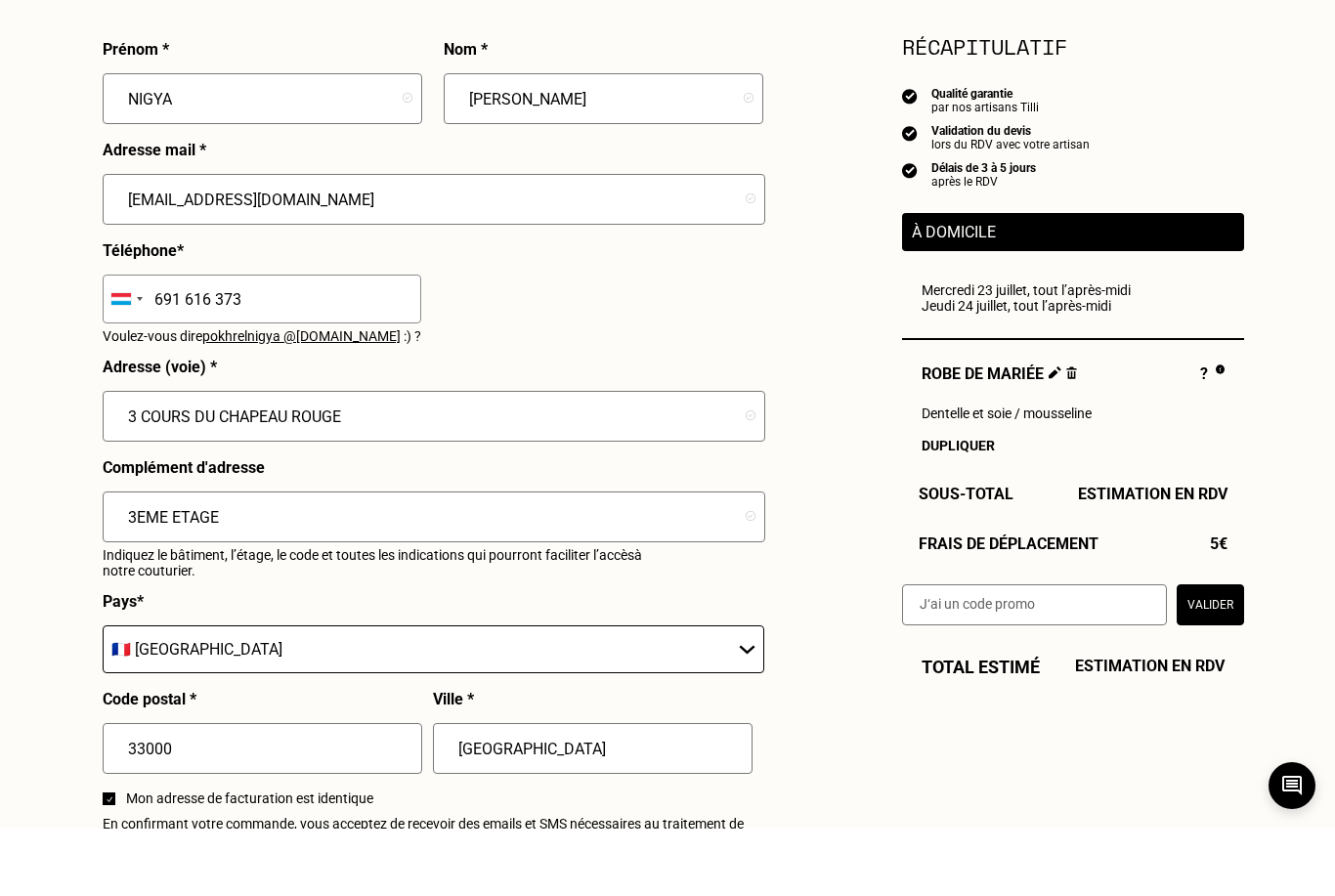 type on "[GEOGRAPHIC_DATA]" 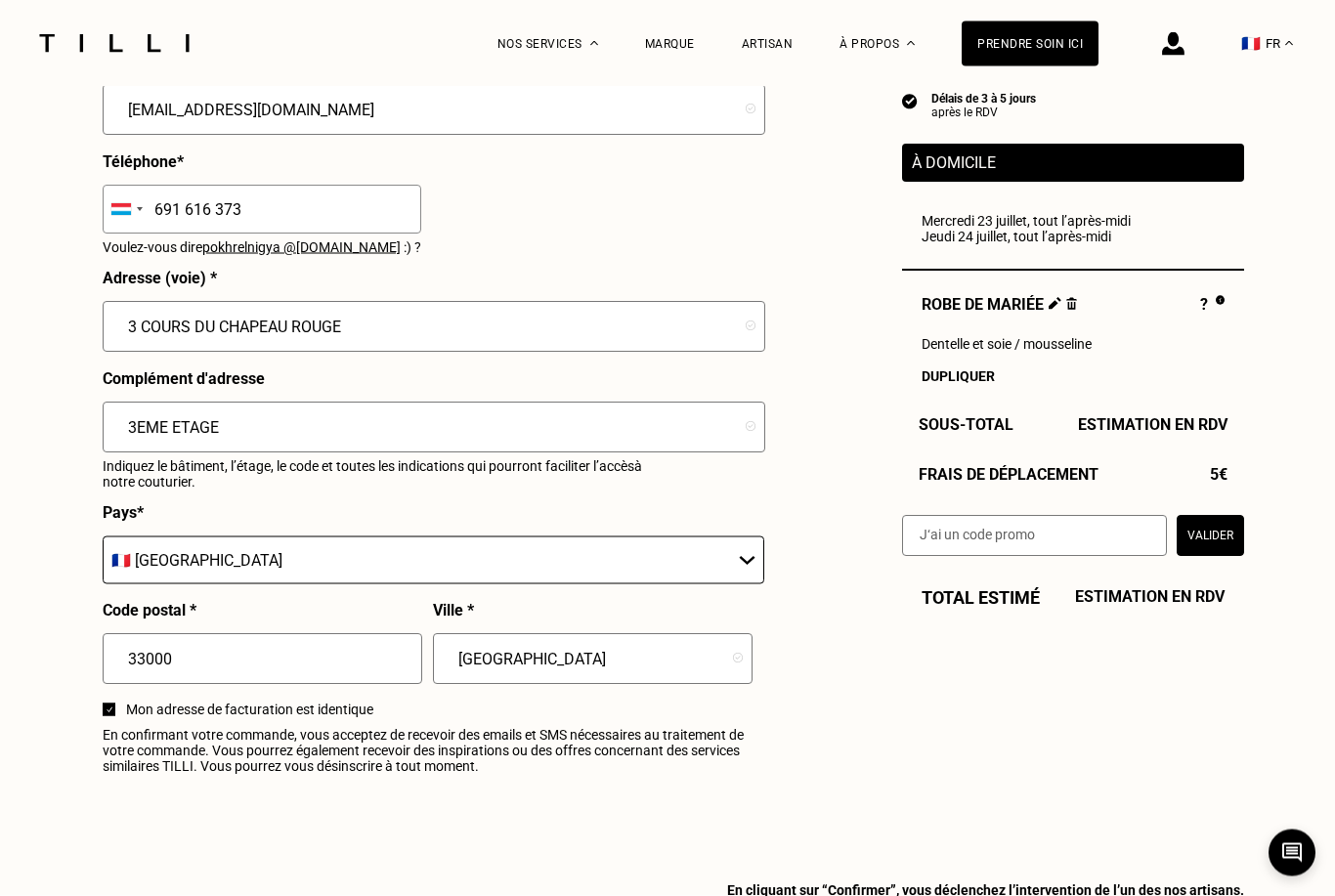 scroll, scrollTop: 1996, scrollLeft: 0, axis: vertical 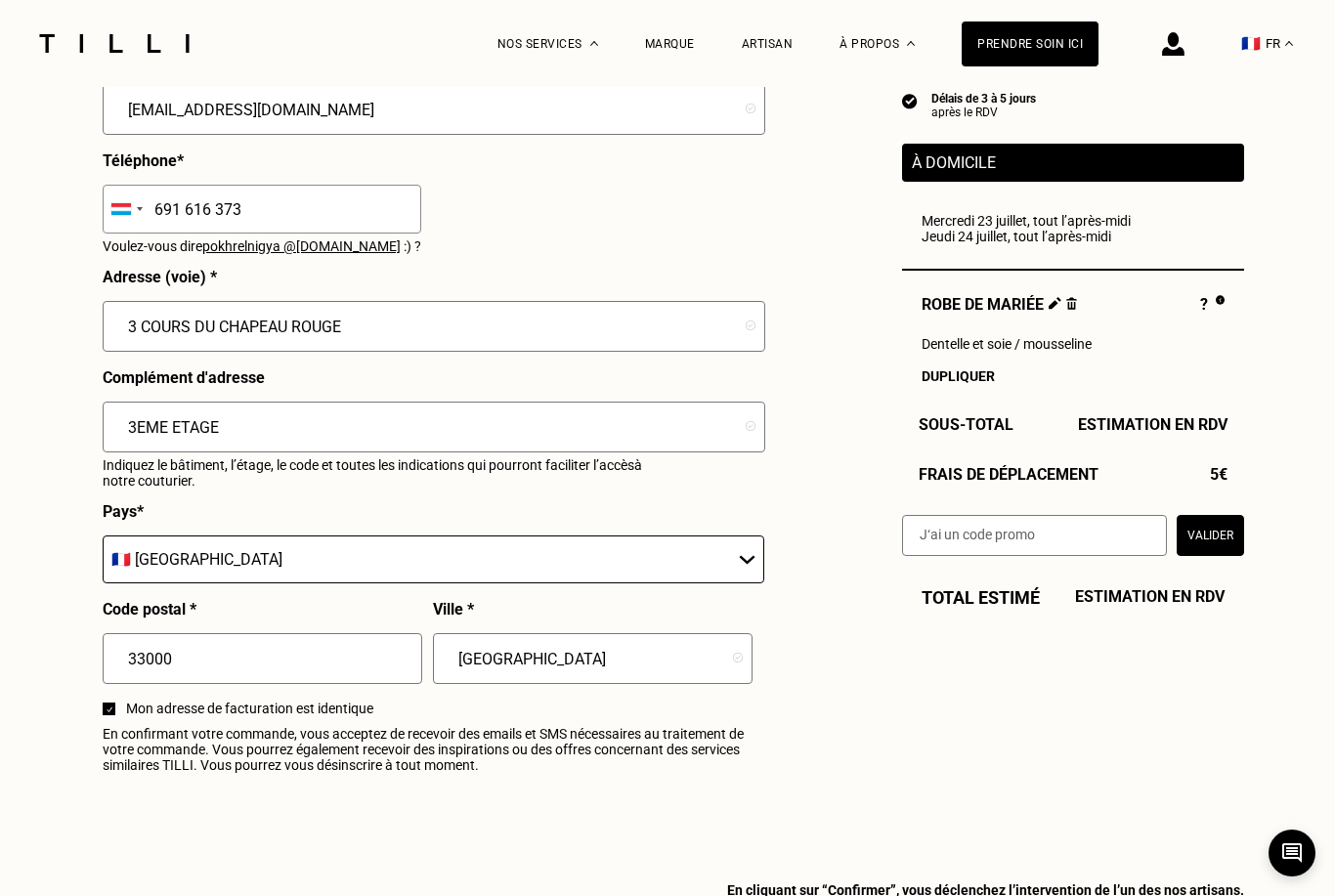 click on "Confirmer mon RDV" at bounding box center (1135, 933) 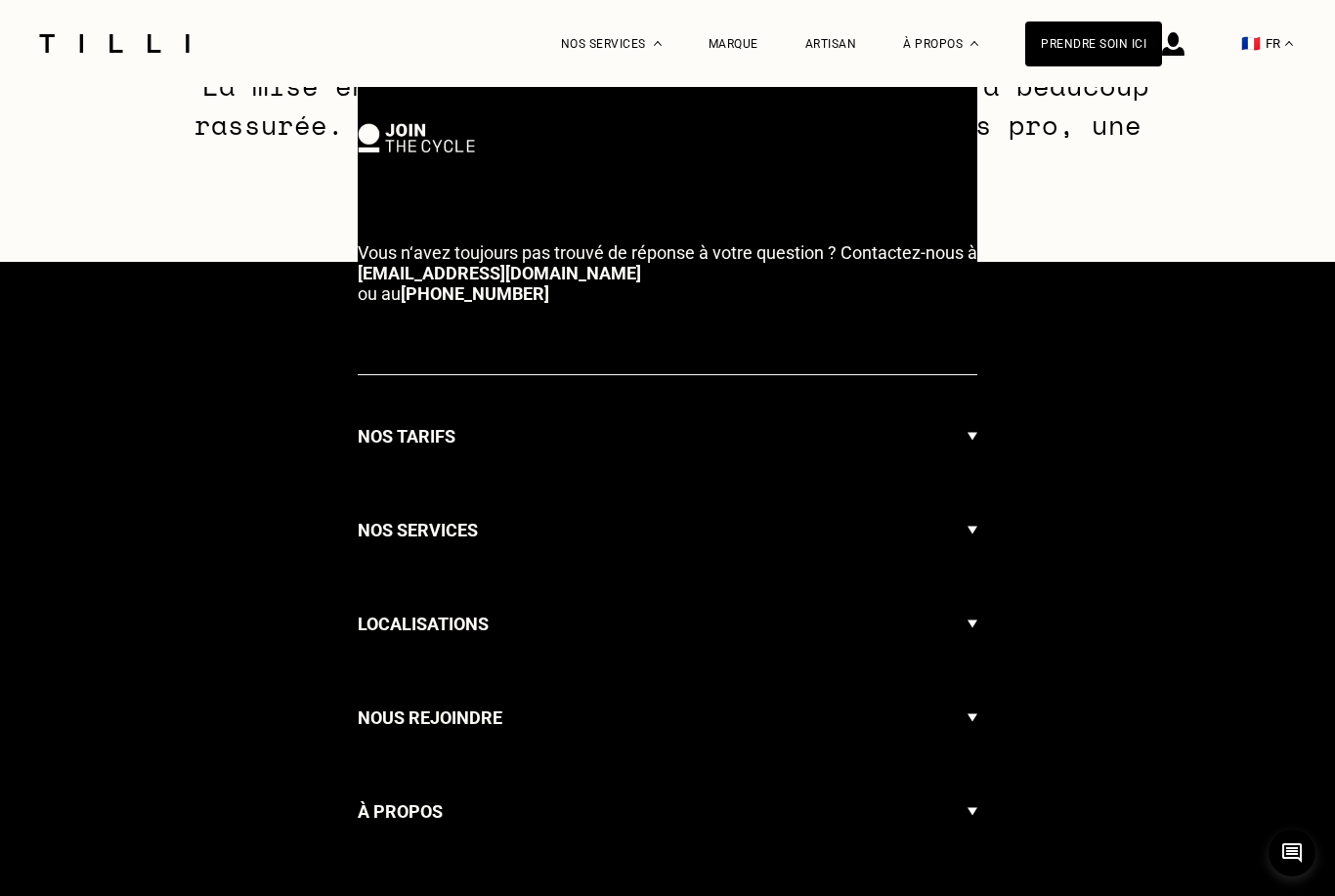 scroll, scrollTop: 0, scrollLeft: 0, axis: both 